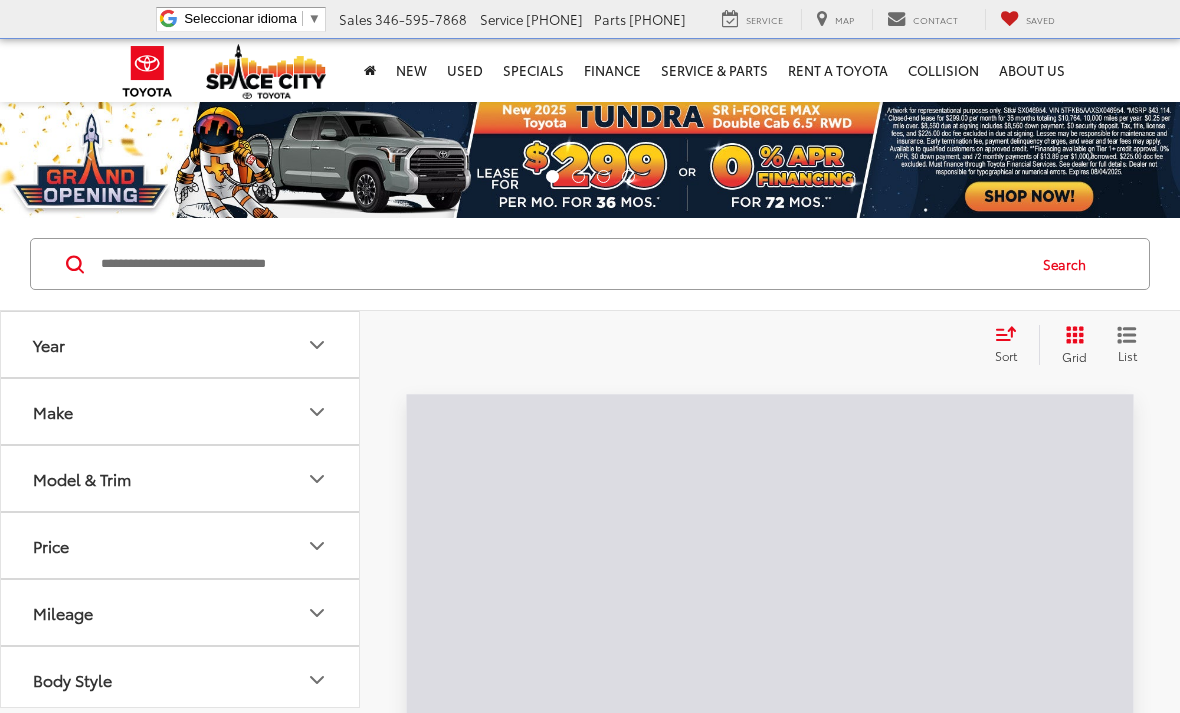 scroll, scrollTop: 0, scrollLeft: 0, axis: both 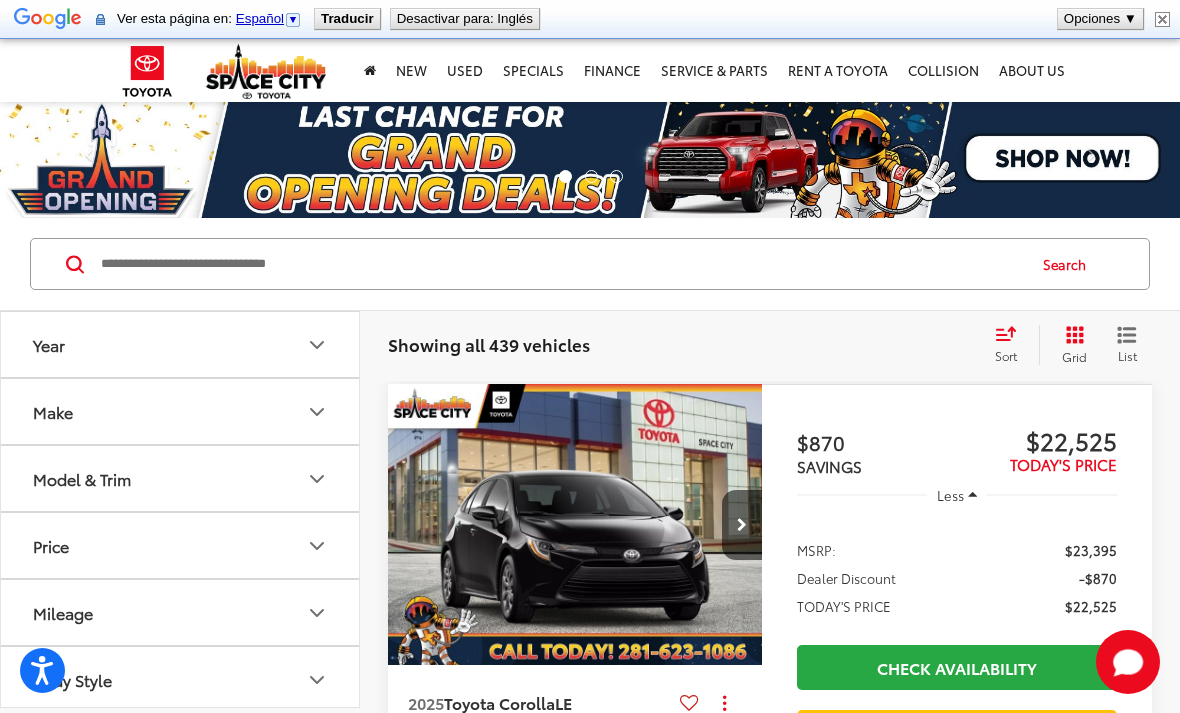 click at bounding box center (561, 264) 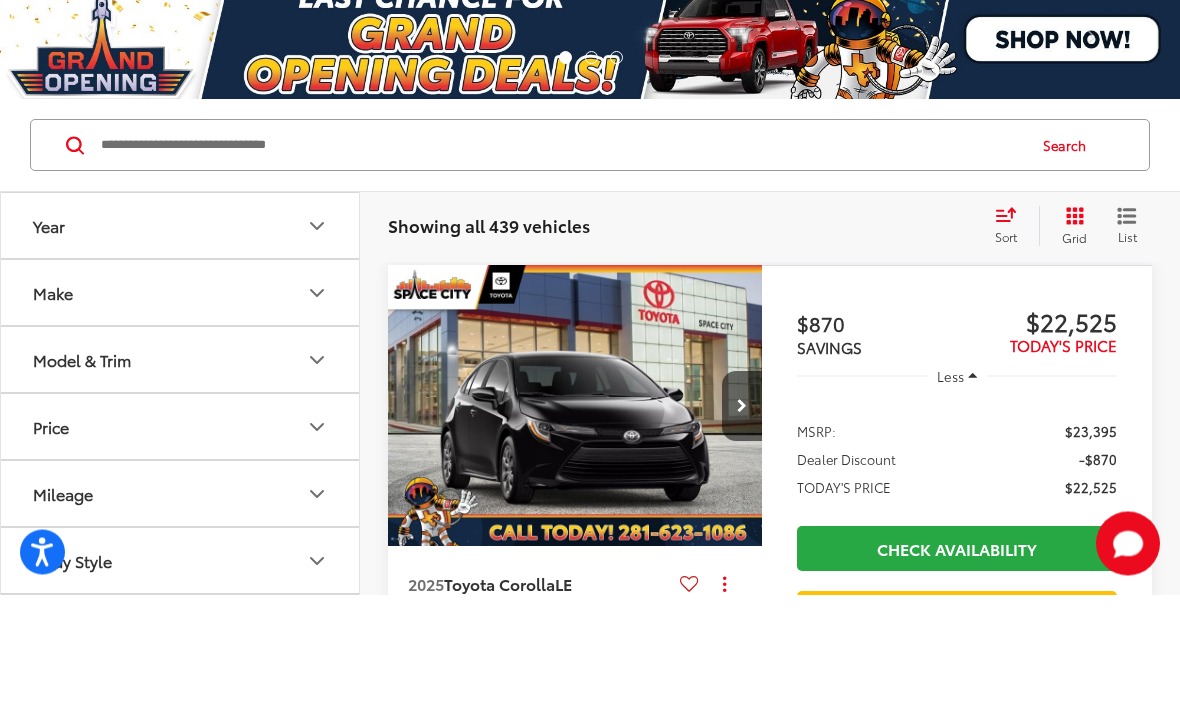 type on "*" 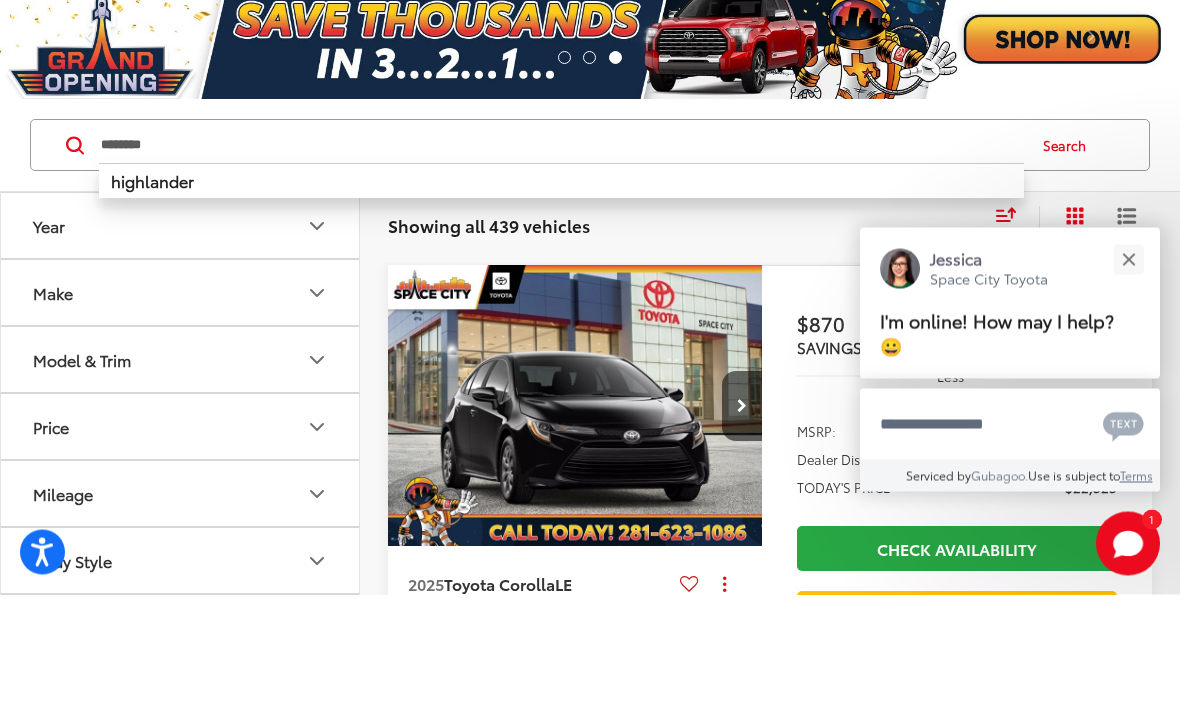 type on "********" 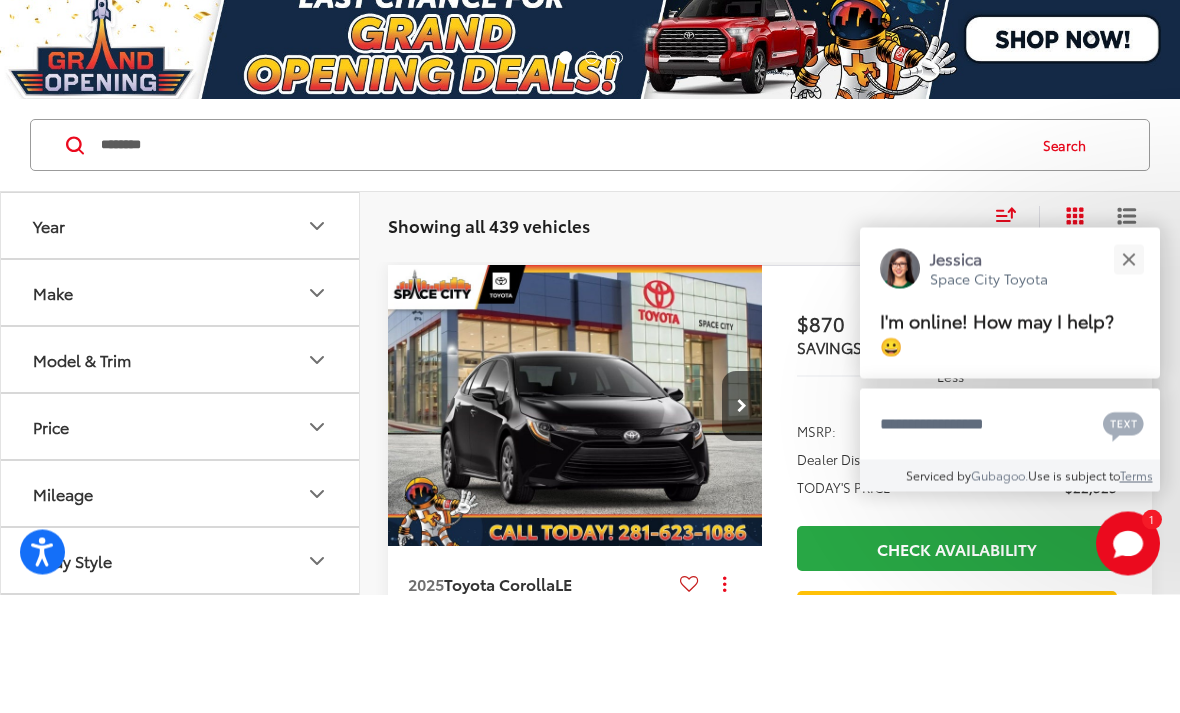 click on "********" at bounding box center [561, 264] 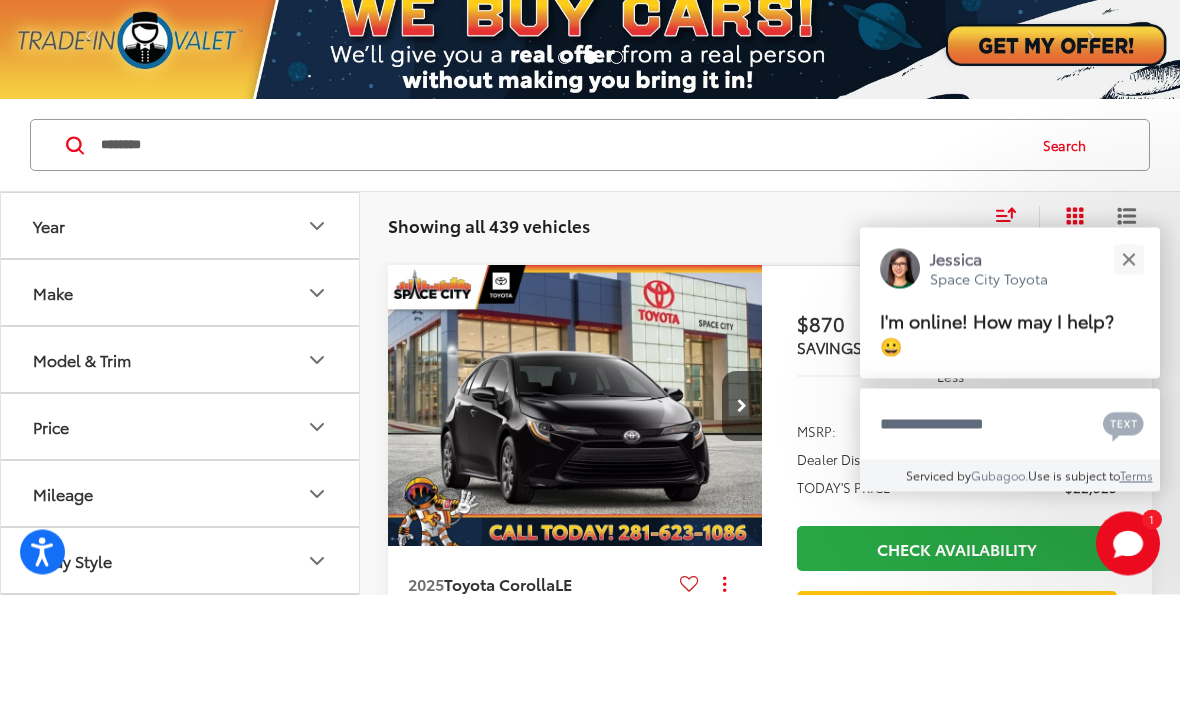 click on "Search" at bounding box center [1069, 264] 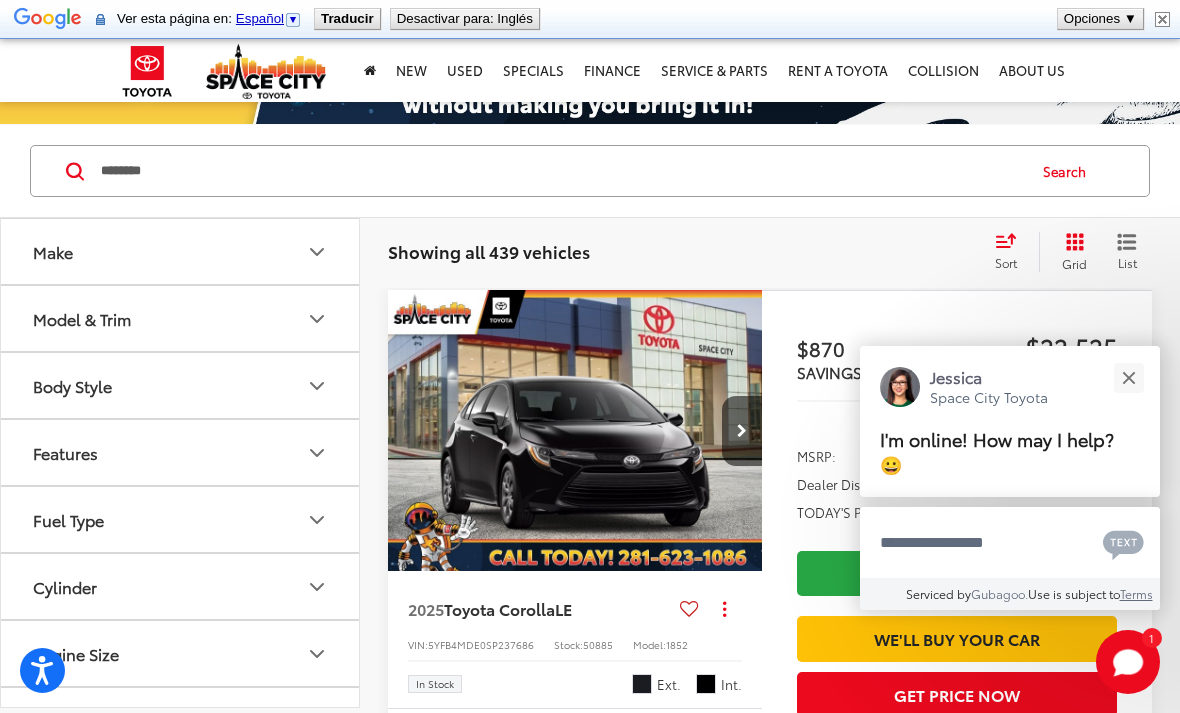 scroll, scrollTop: 93, scrollLeft: 0, axis: vertical 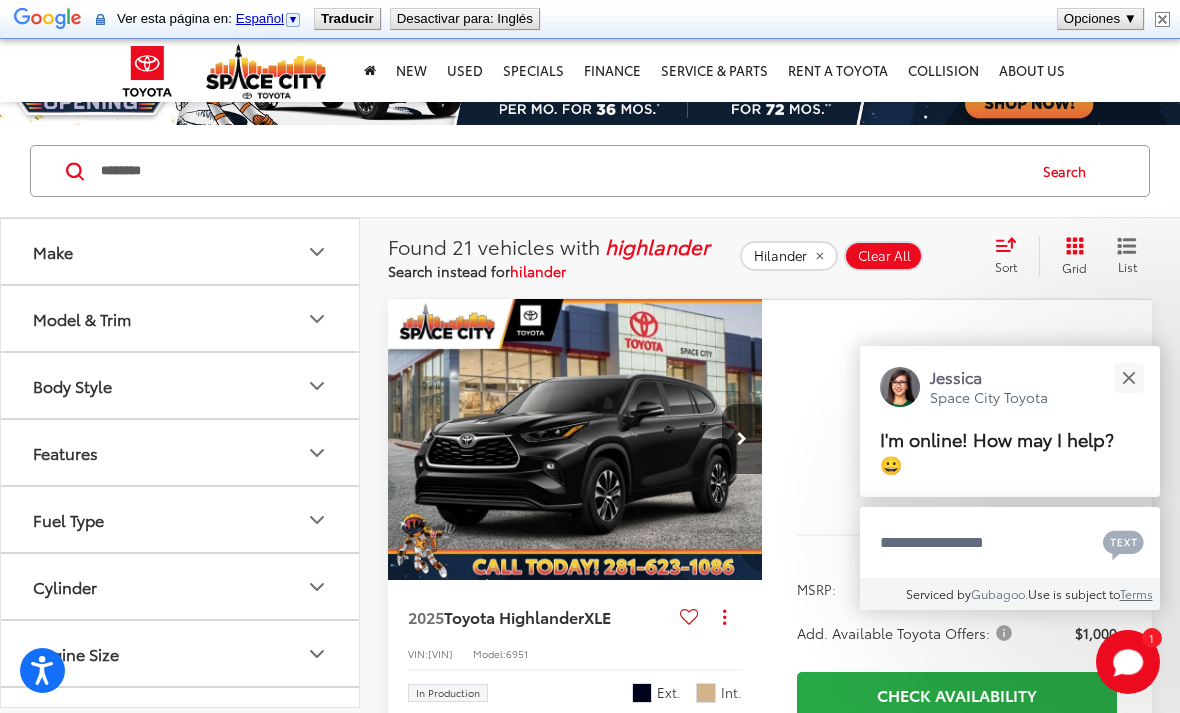 click at bounding box center [1128, 377] 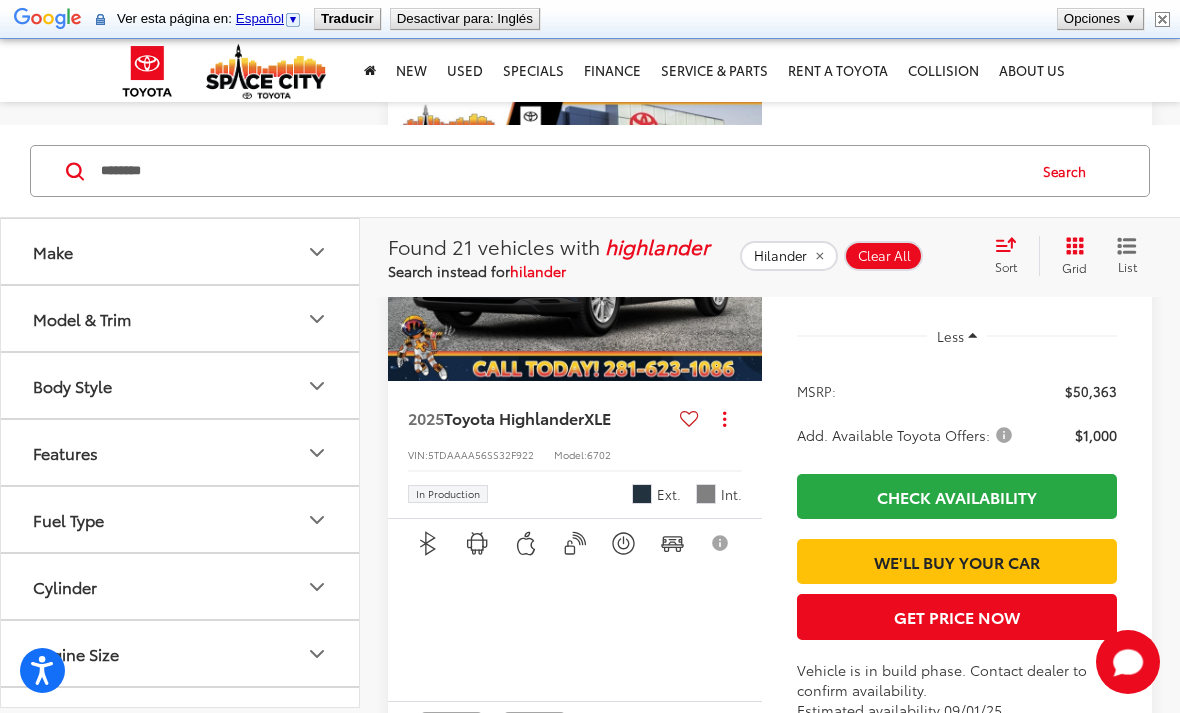 scroll, scrollTop: 2646, scrollLeft: 0, axis: vertical 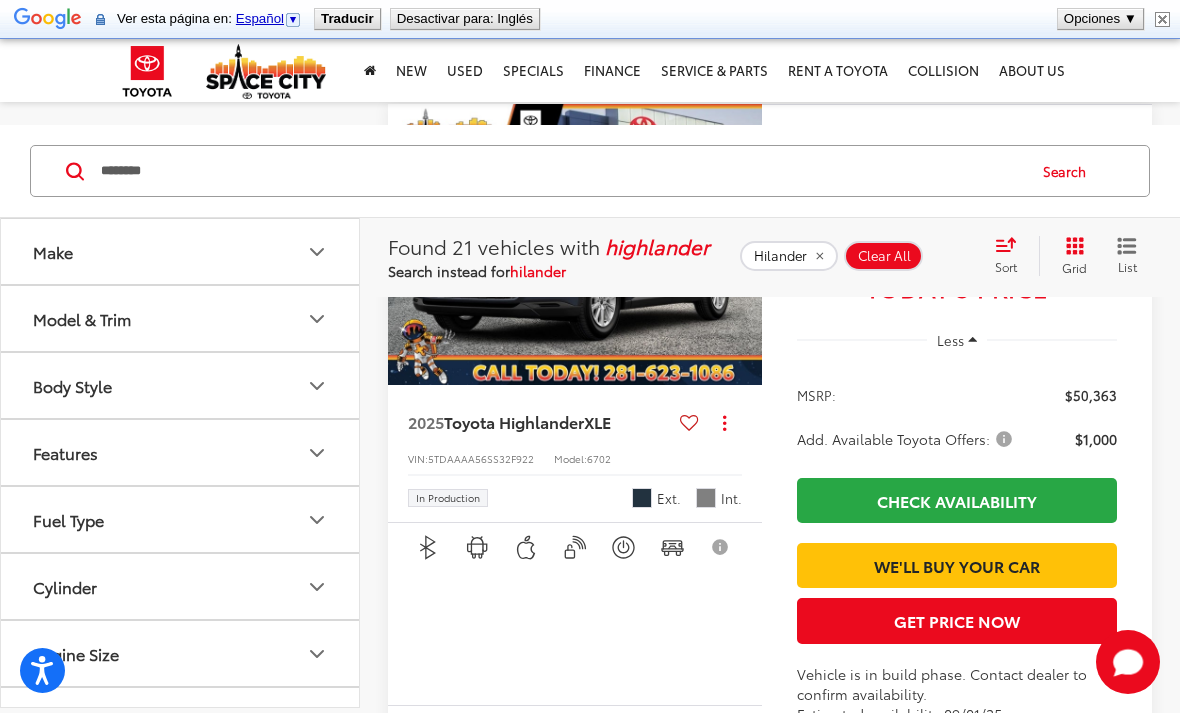 click at bounding box center (575, 245) 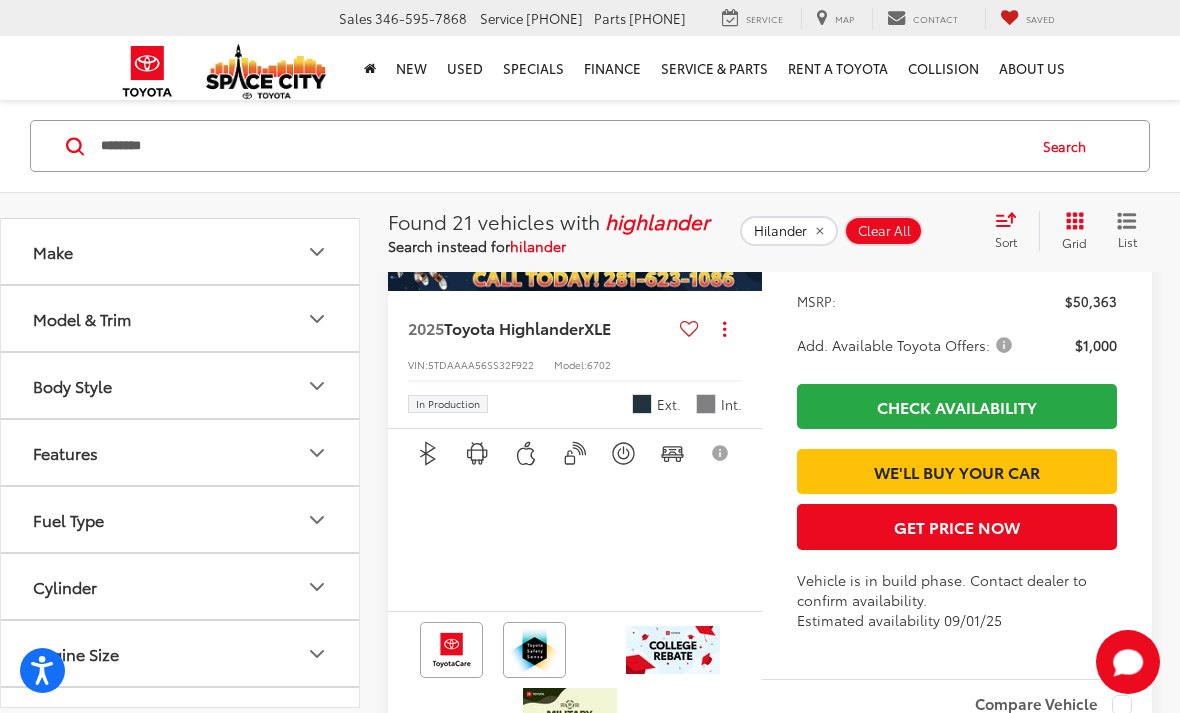 scroll, scrollTop: 2741, scrollLeft: 0, axis: vertical 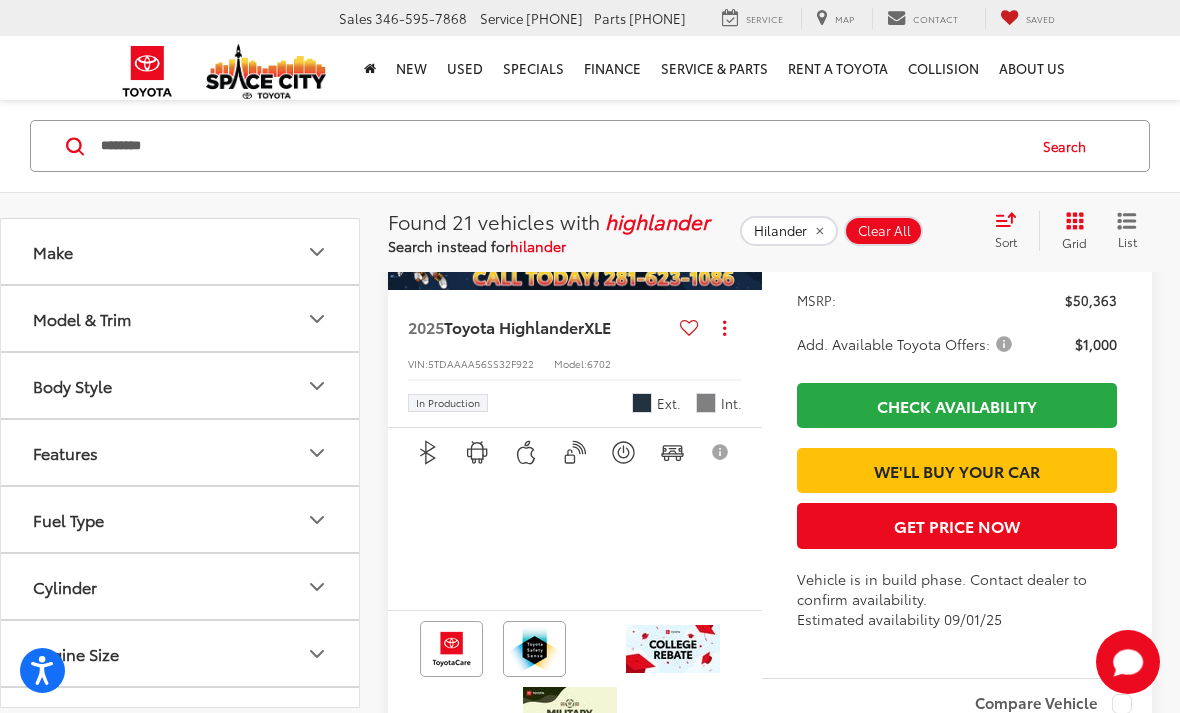 click at bounding box center [575, 150] 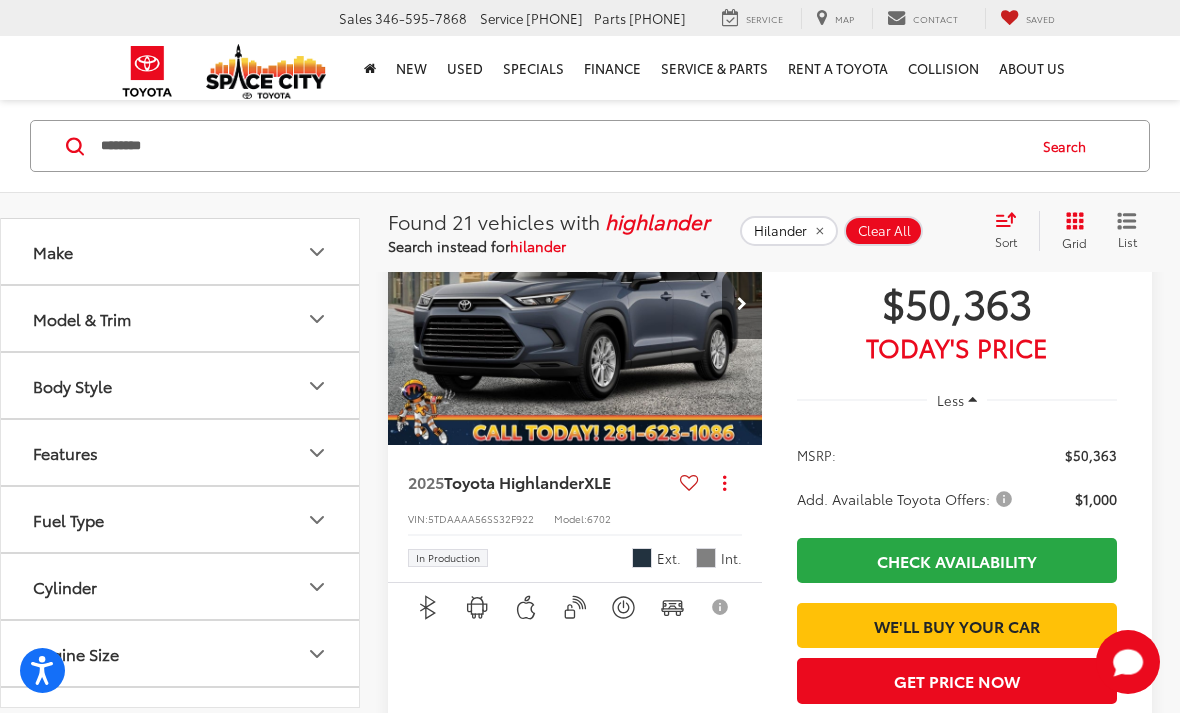 scroll, scrollTop: 2588, scrollLeft: 0, axis: vertical 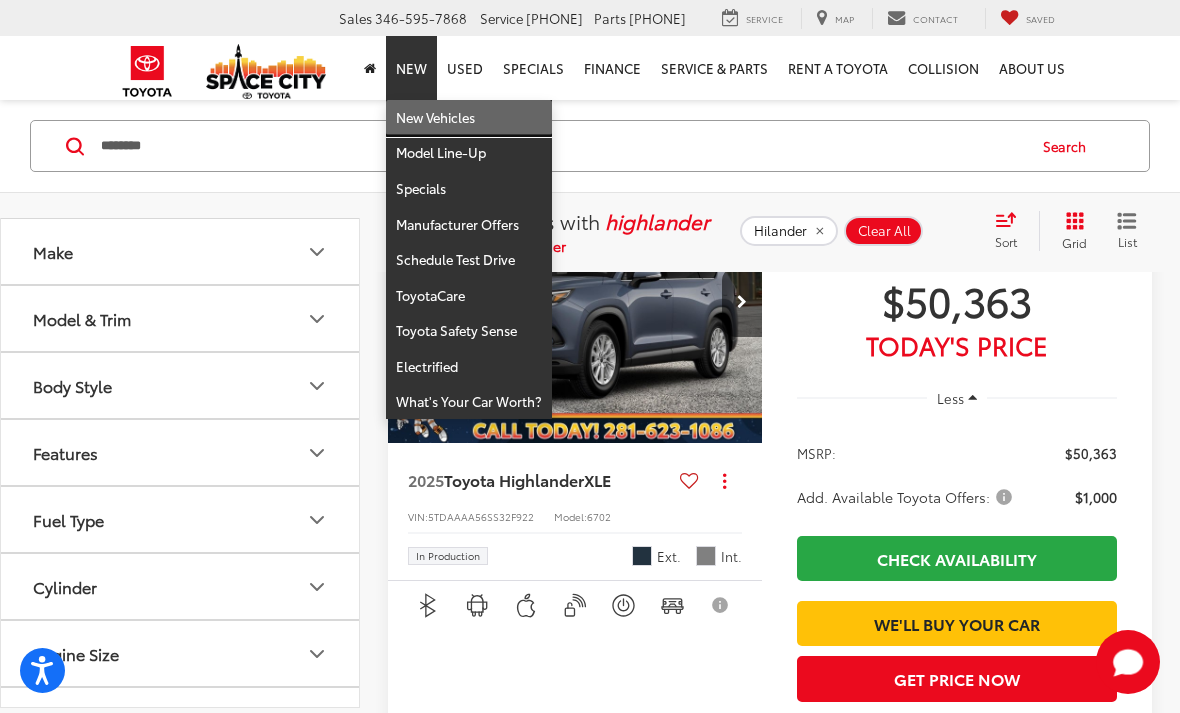 click on "New Vehicles" at bounding box center [469, 118] 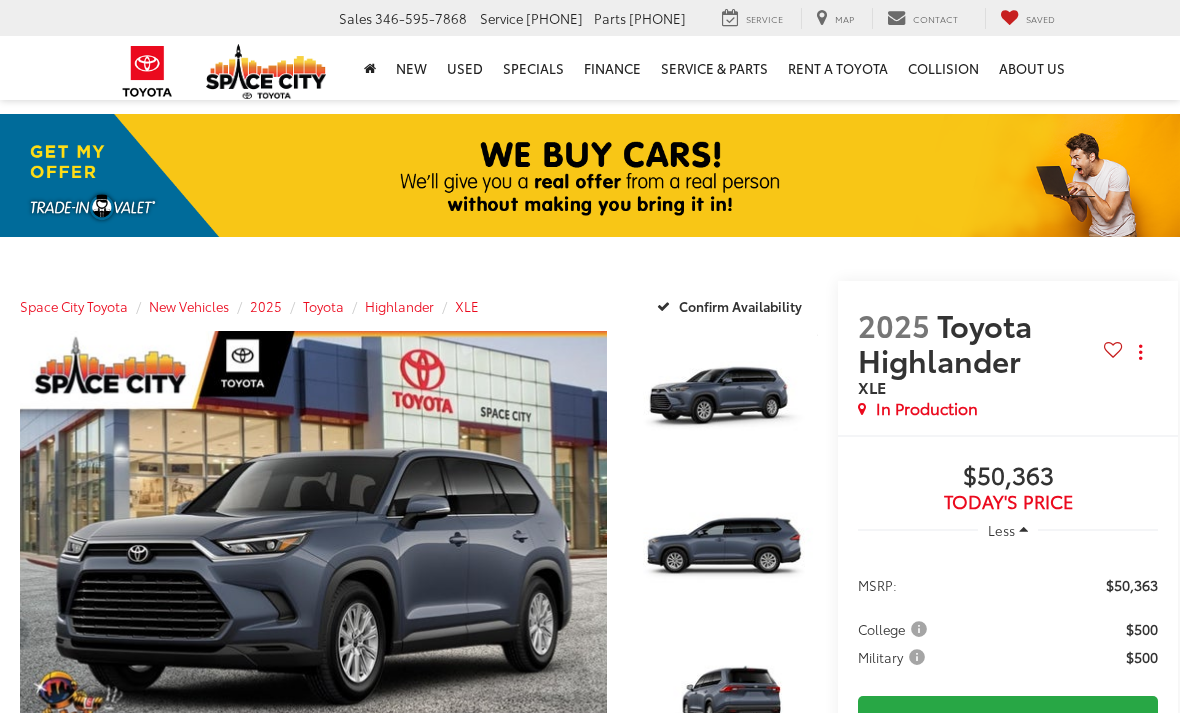 scroll, scrollTop: 0, scrollLeft: 0, axis: both 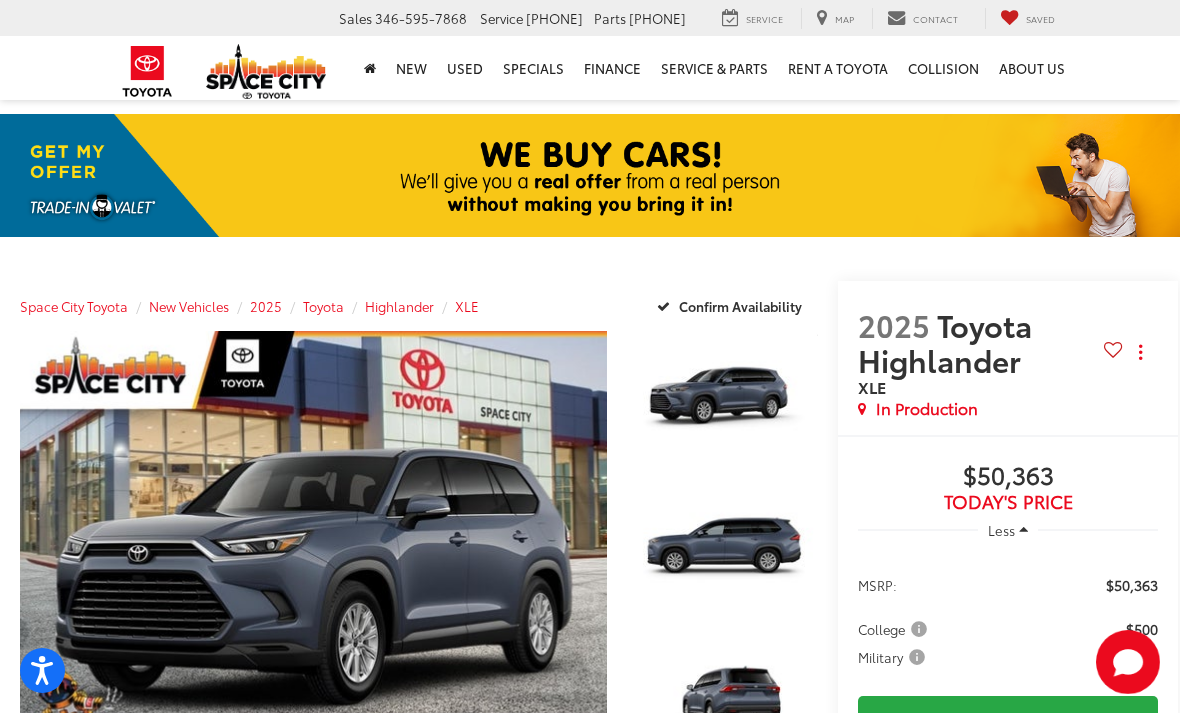 click at bounding box center (723, 555) 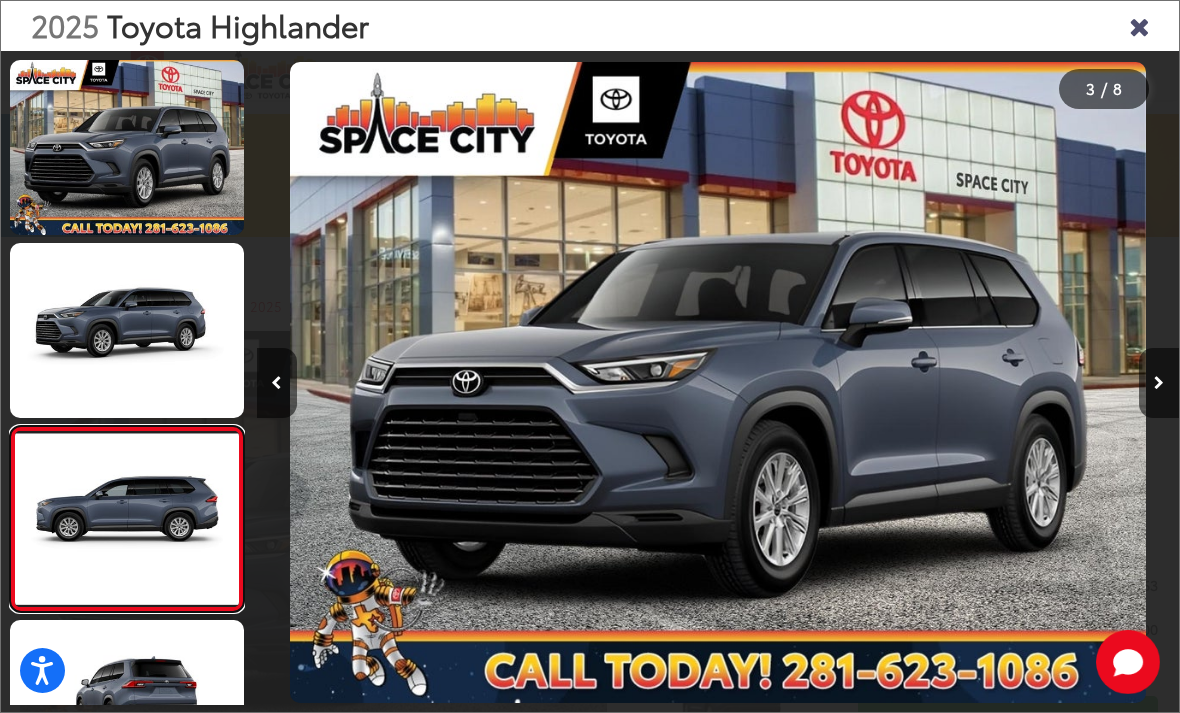 scroll, scrollTop: 0, scrollLeft: 1445, axis: horizontal 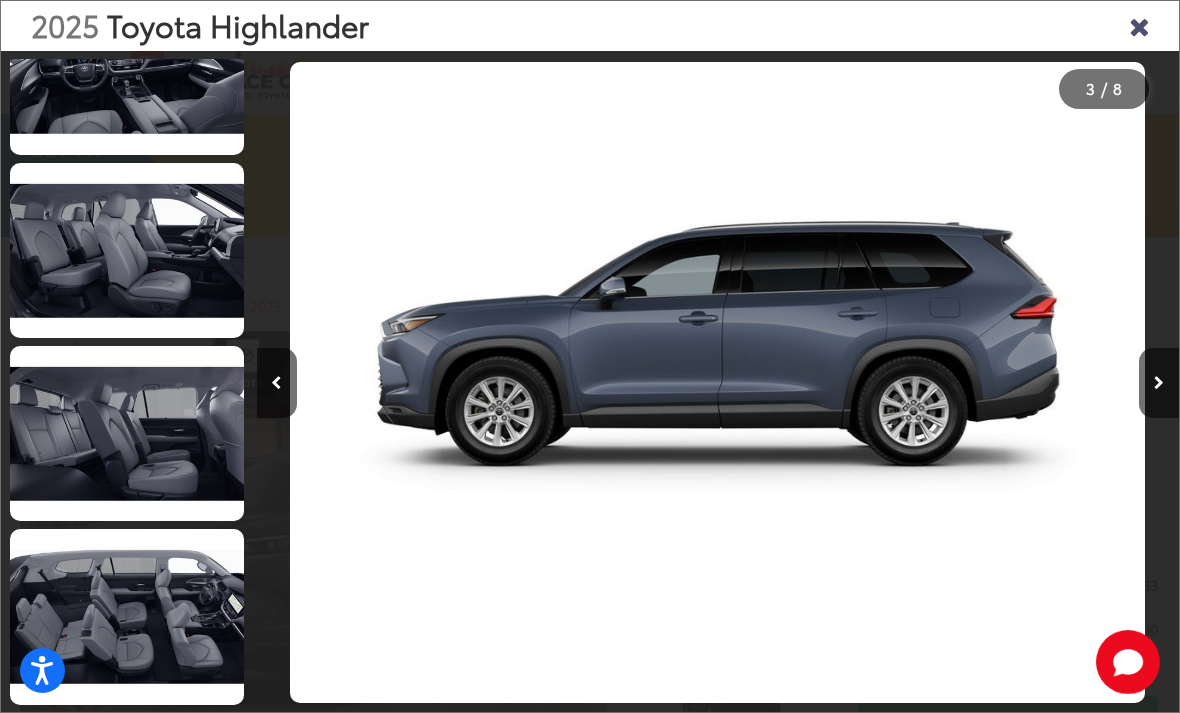 click at bounding box center [127, 616] 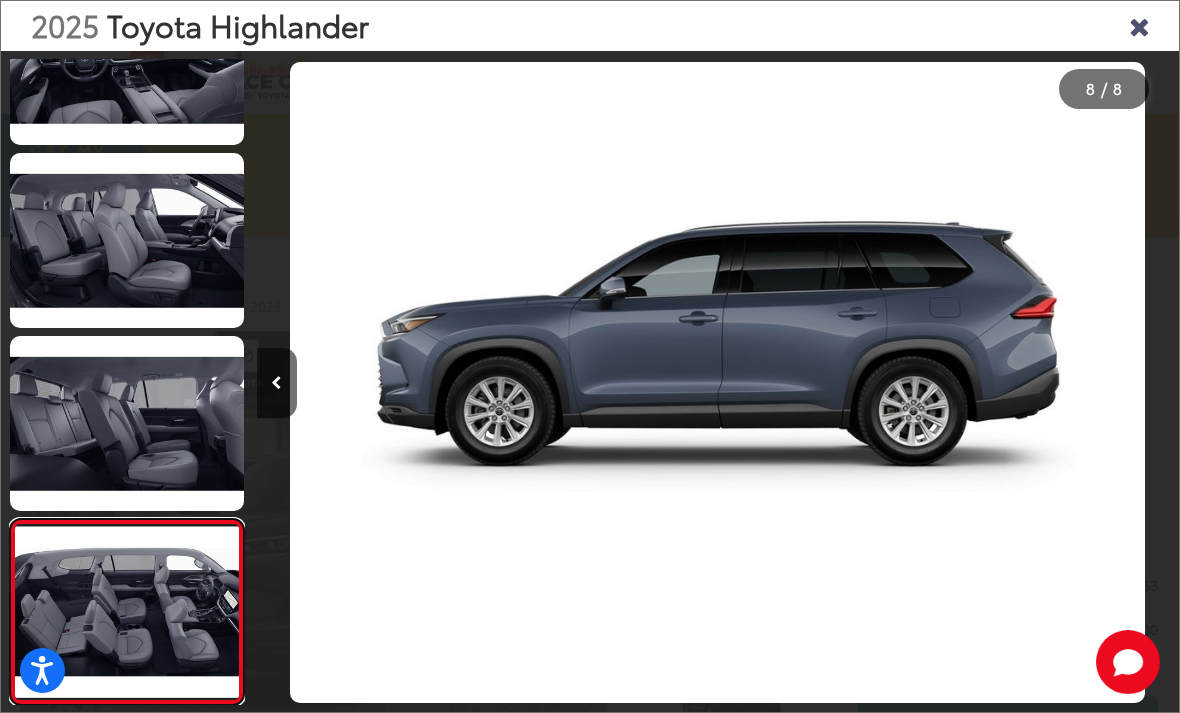 scroll, scrollTop: 821, scrollLeft: 0, axis: vertical 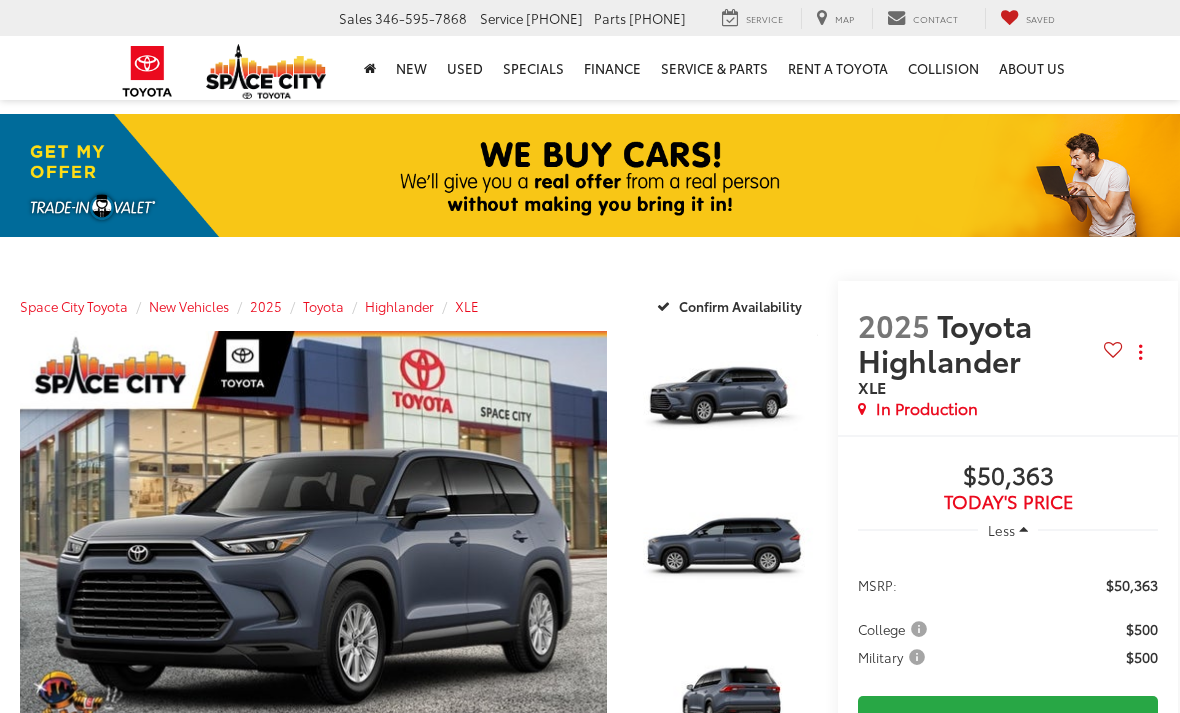 click at bounding box center (723, 402) 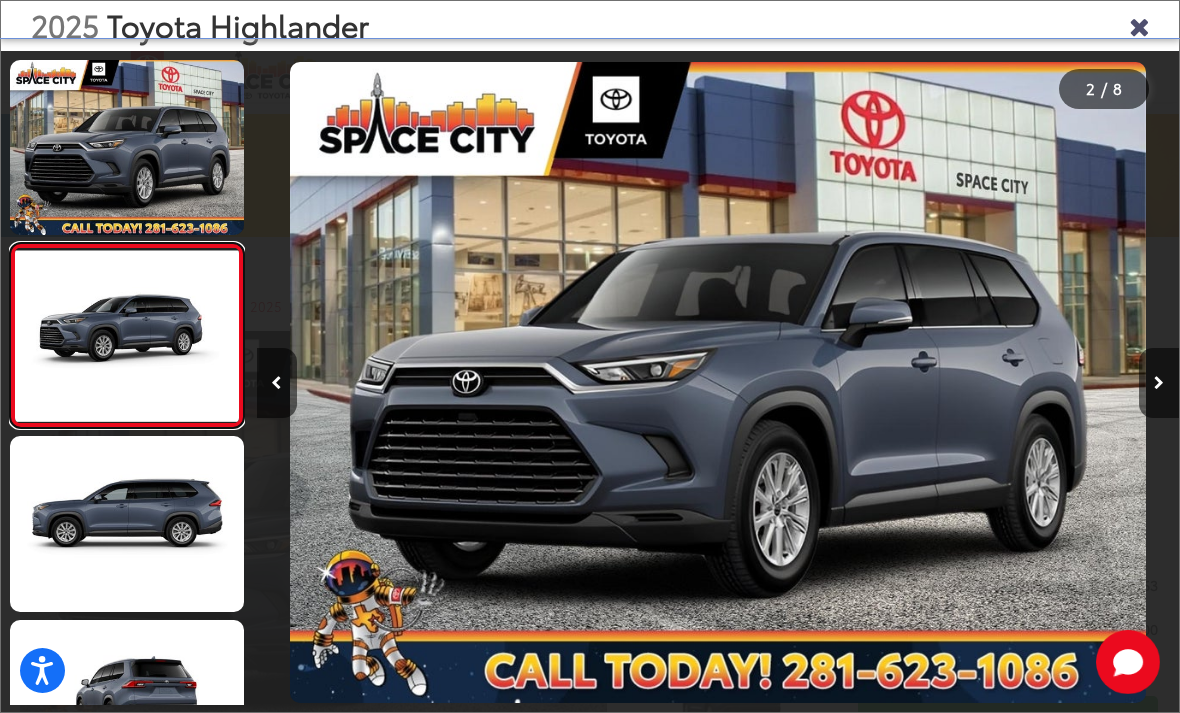 scroll, scrollTop: 0, scrollLeft: 922, axis: horizontal 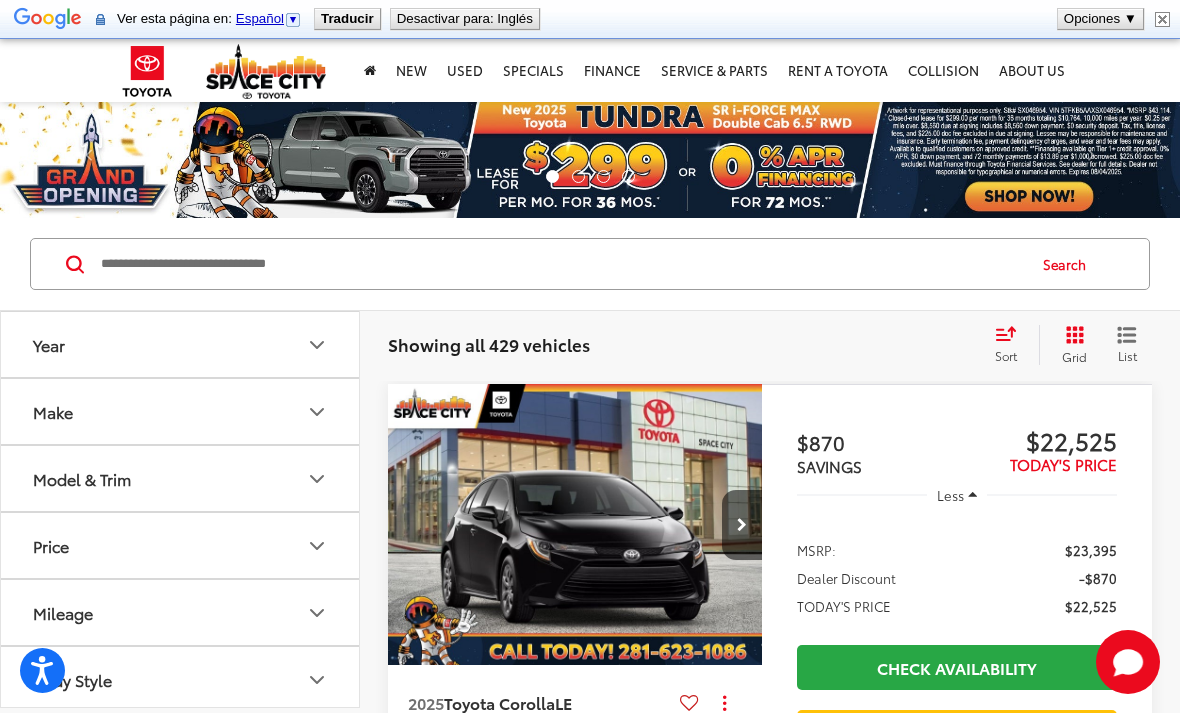 click at bounding box center [561, 264] 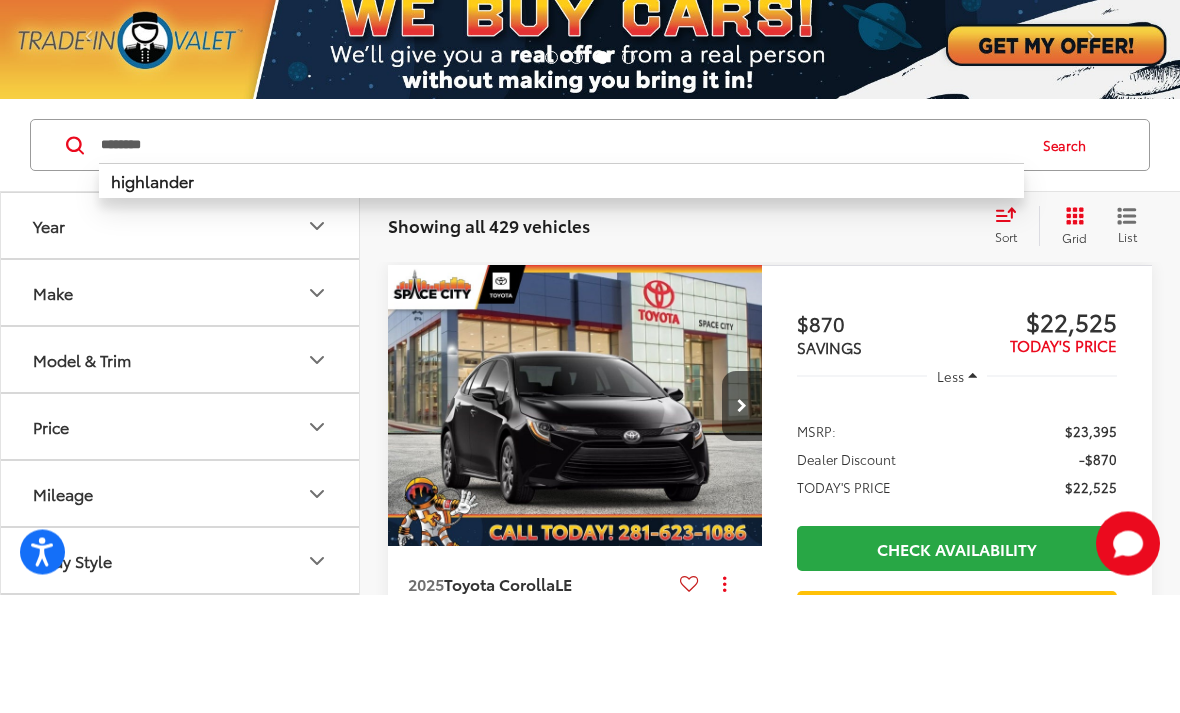 click on "highlander" at bounding box center [152, 299] 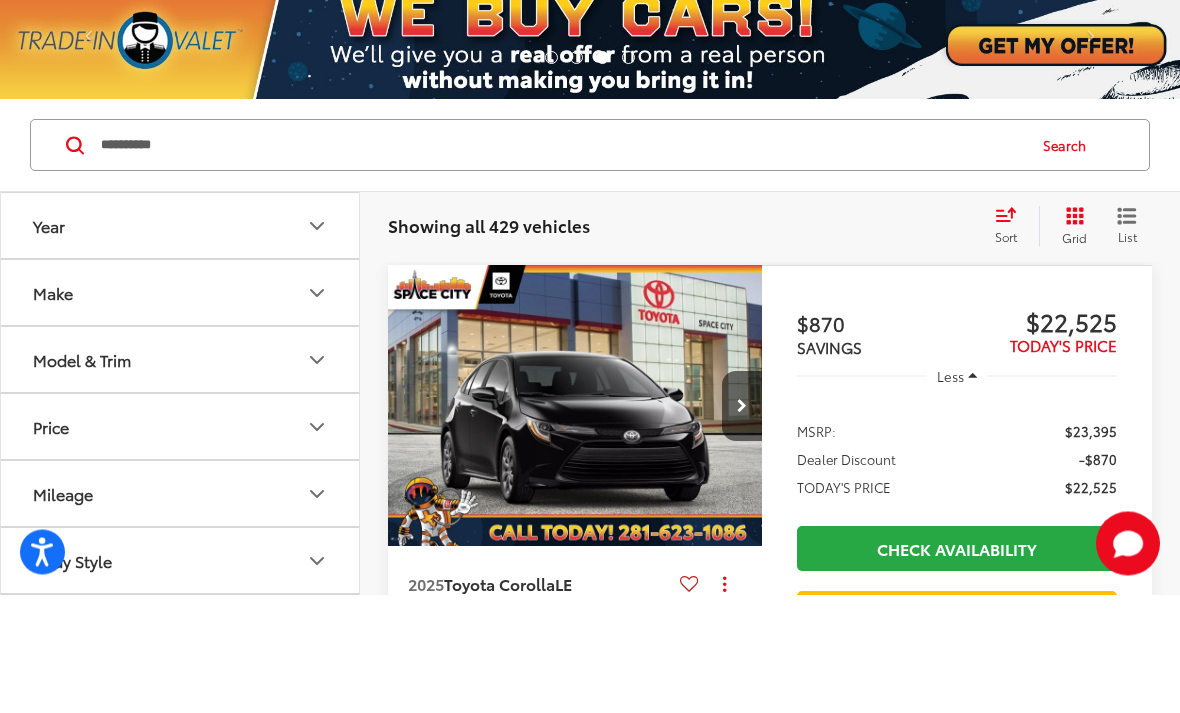 scroll, scrollTop: 119, scrollLeft: 0, axis: vertical 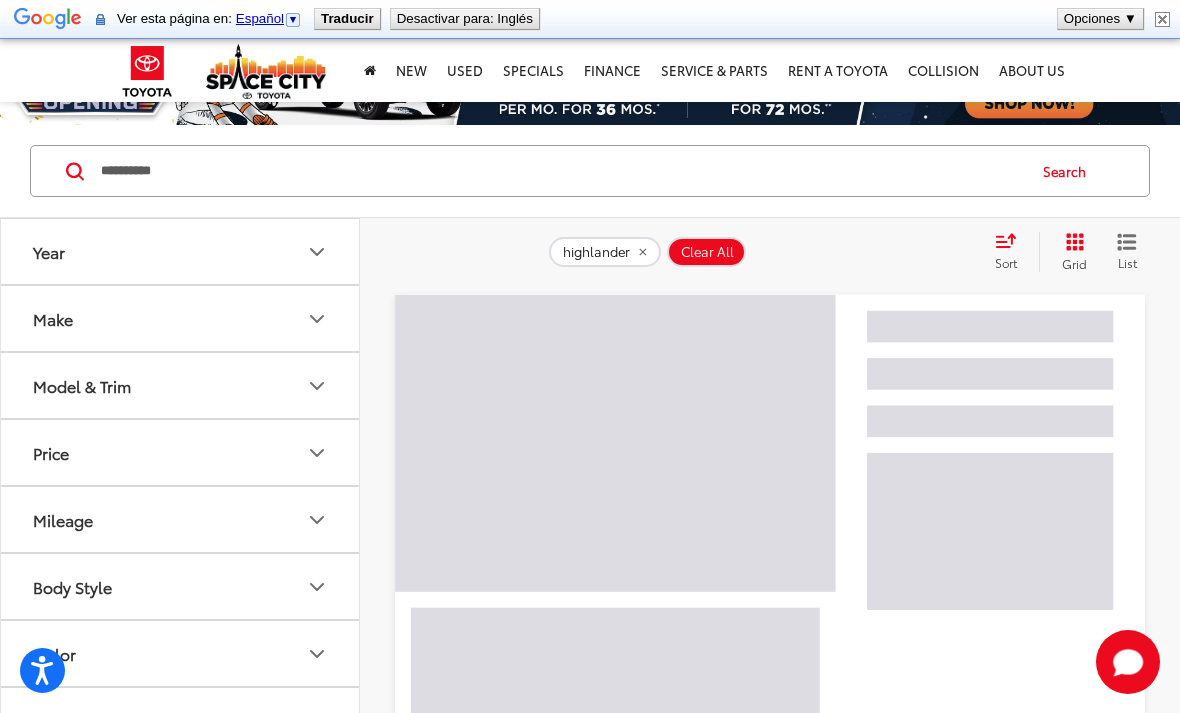 click on "**********" at bounding box center [561, 171] 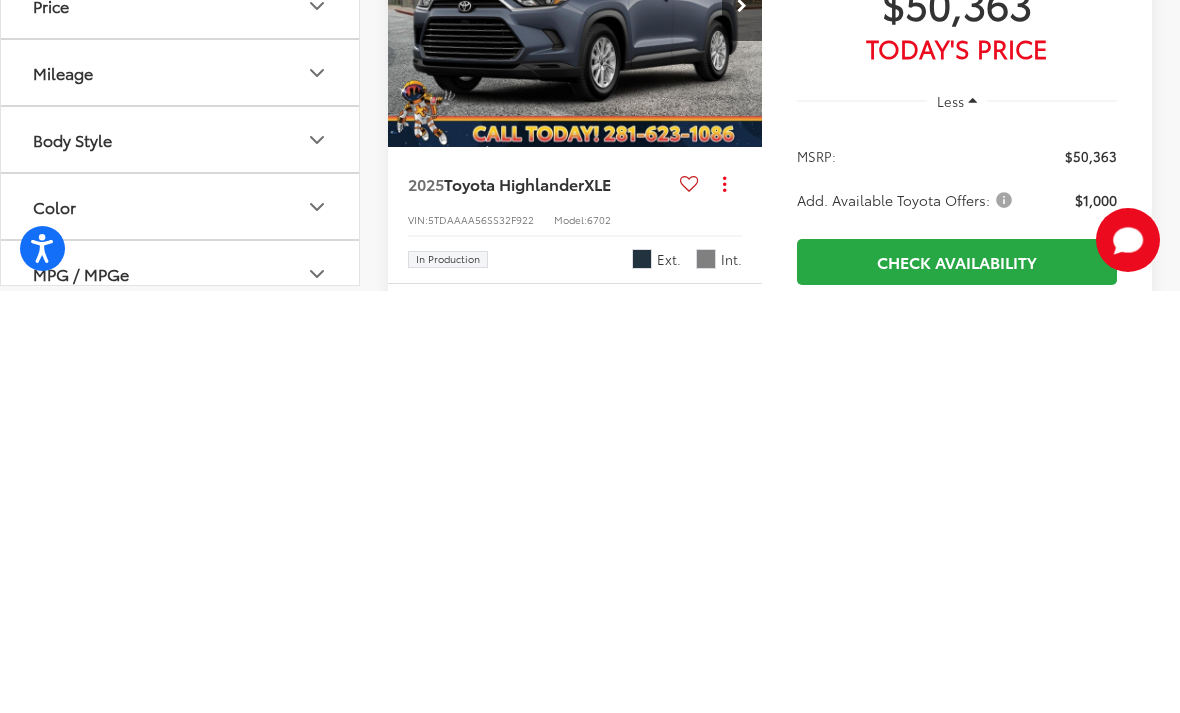 scroll, scrollTop: 2755, scrollLeft: 0, axis: vertical 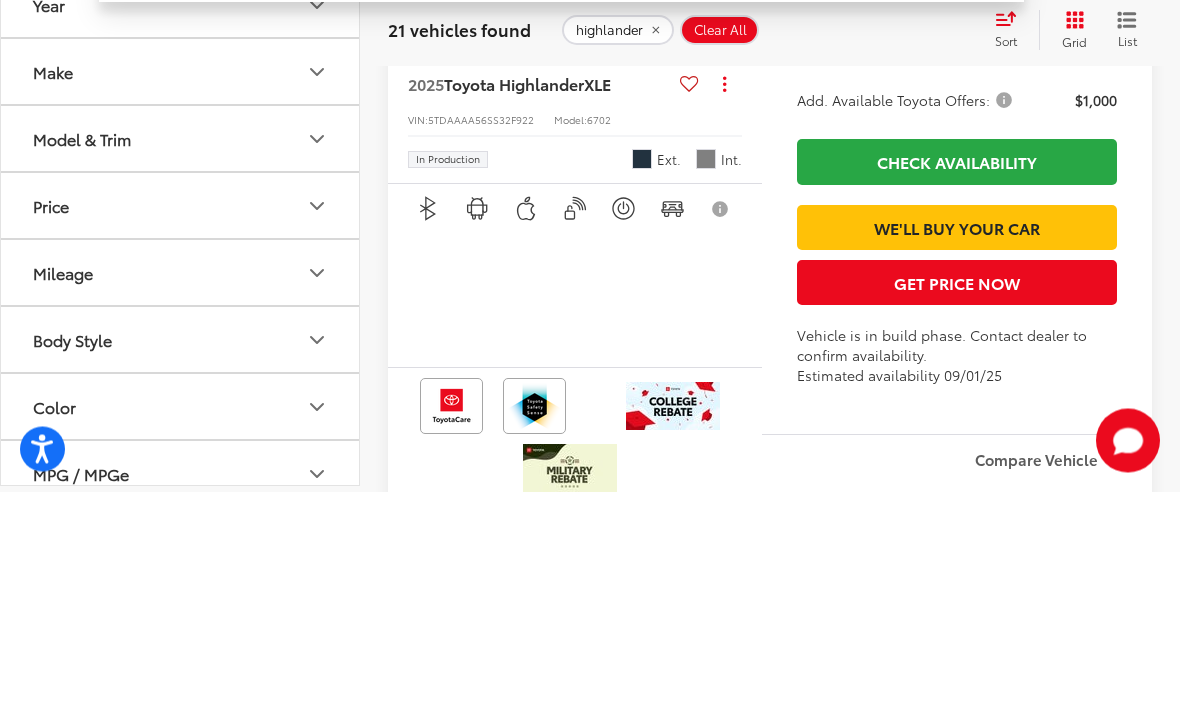 click at bounding box center [575, 128] 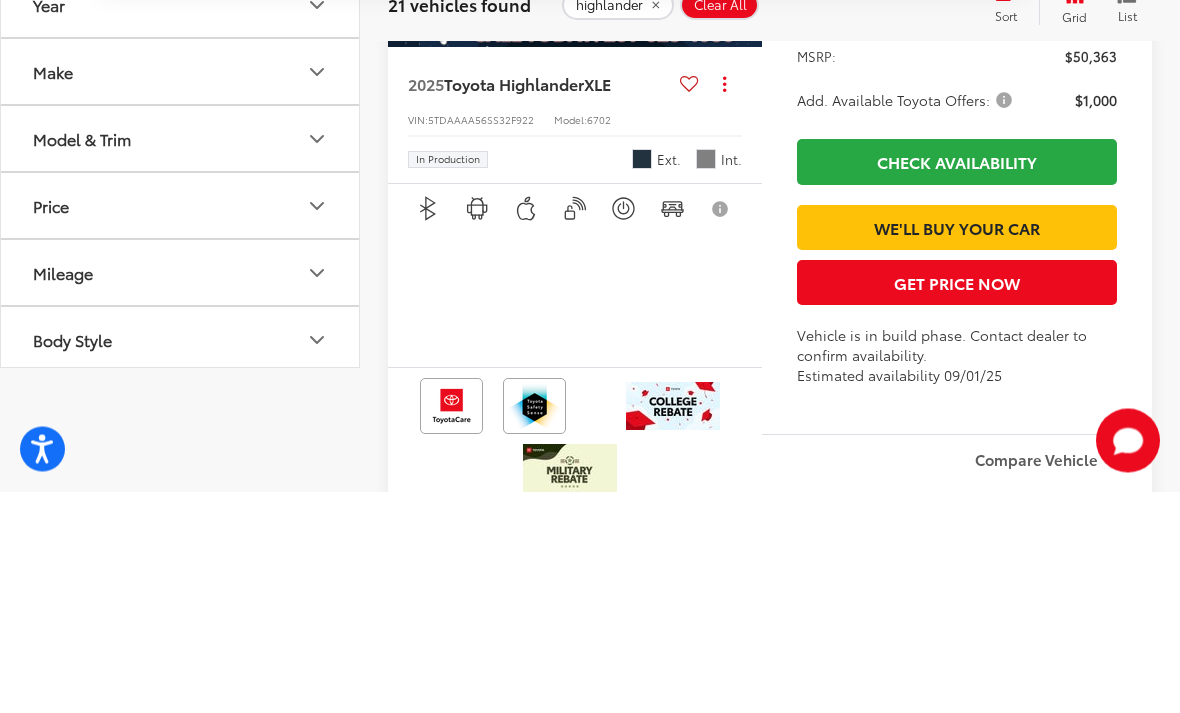 scroll, scrollTop: 3041, scrollLeft: 0, axis: vertical 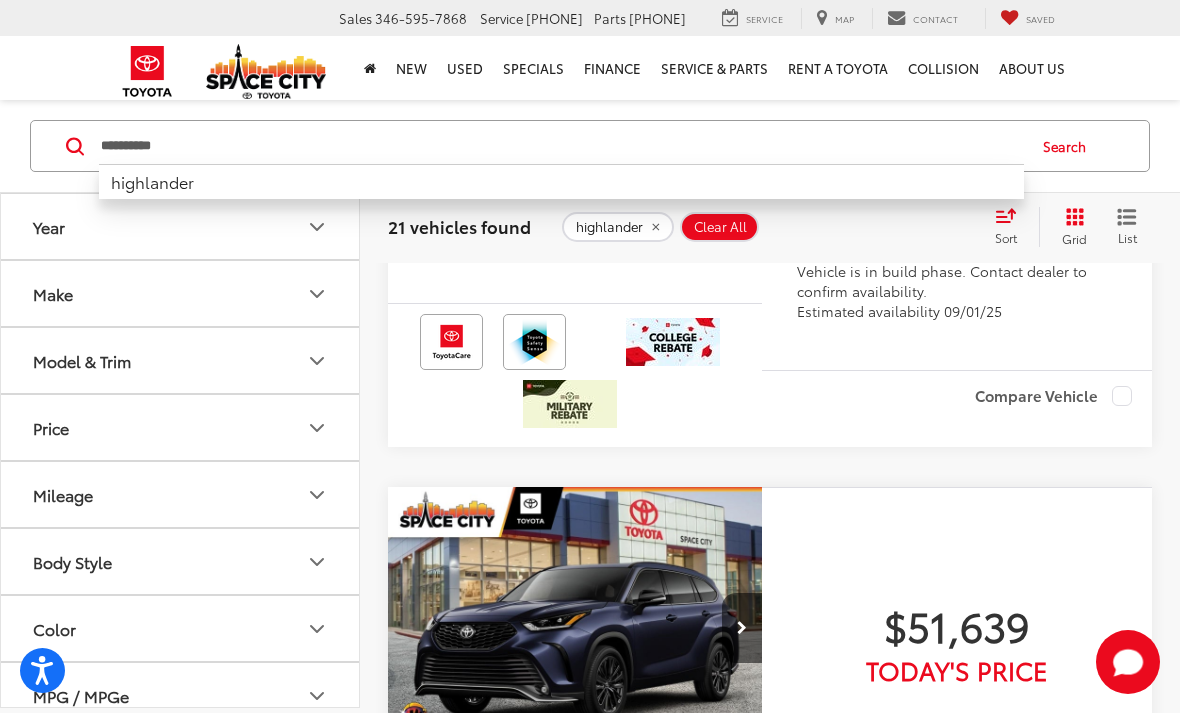 click on "**********" at bounding box center (561, 146) 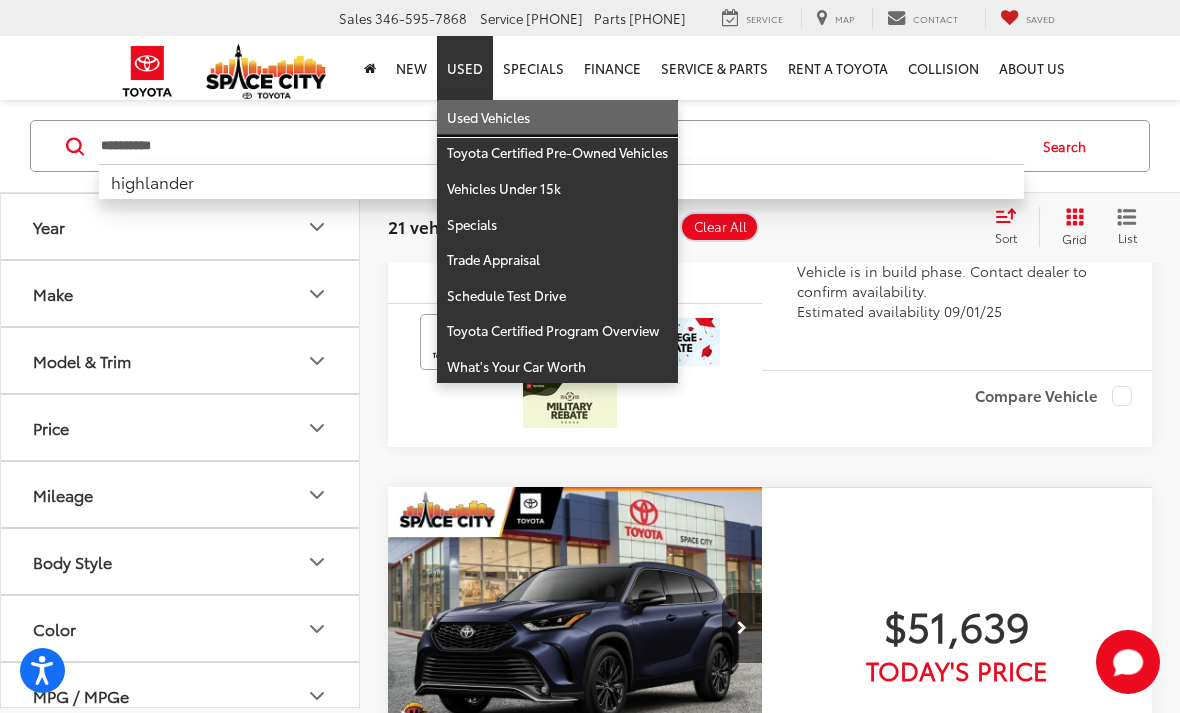 click on "Used Vehicles" at bounding box center [557, 118] 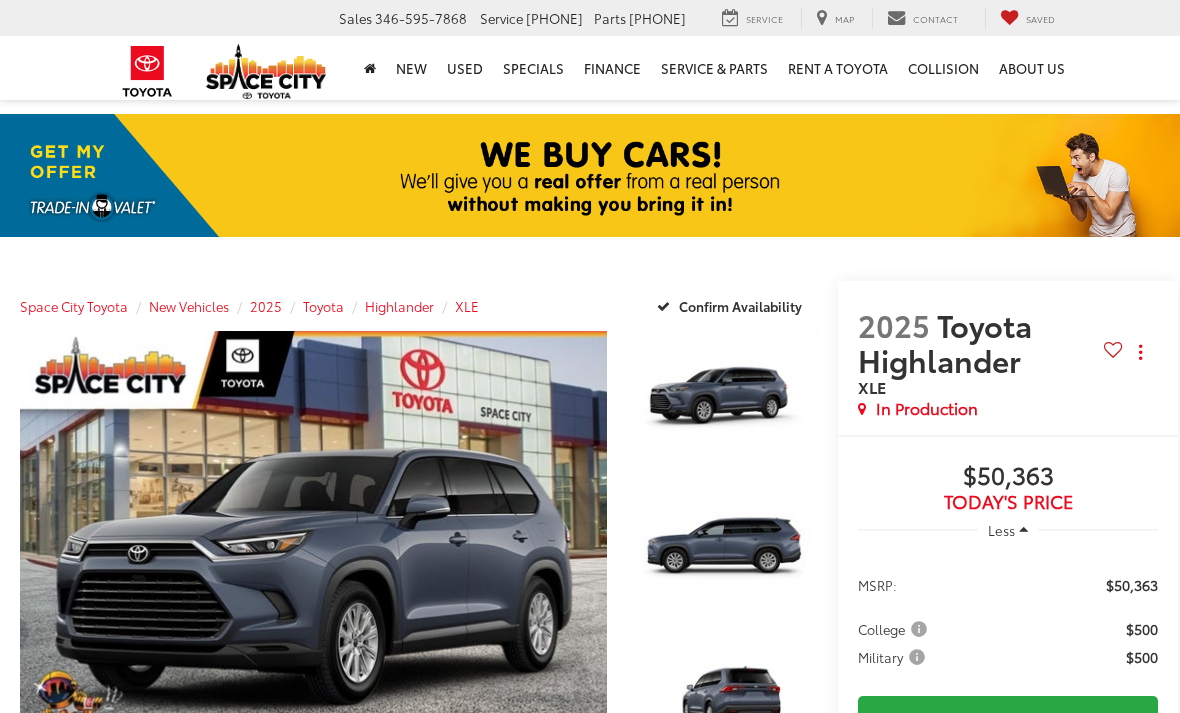 scroll, scrollTop: 0, scrollLeft: 0, axis: both 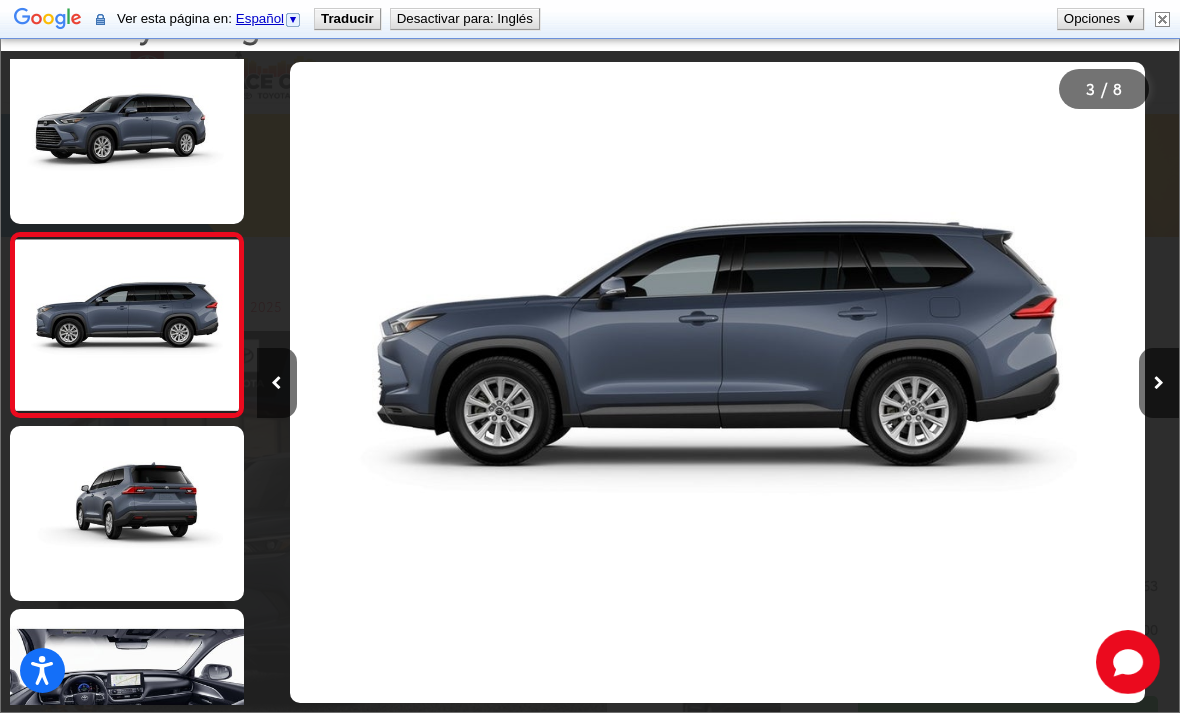 click at bounding box center (127, 513) 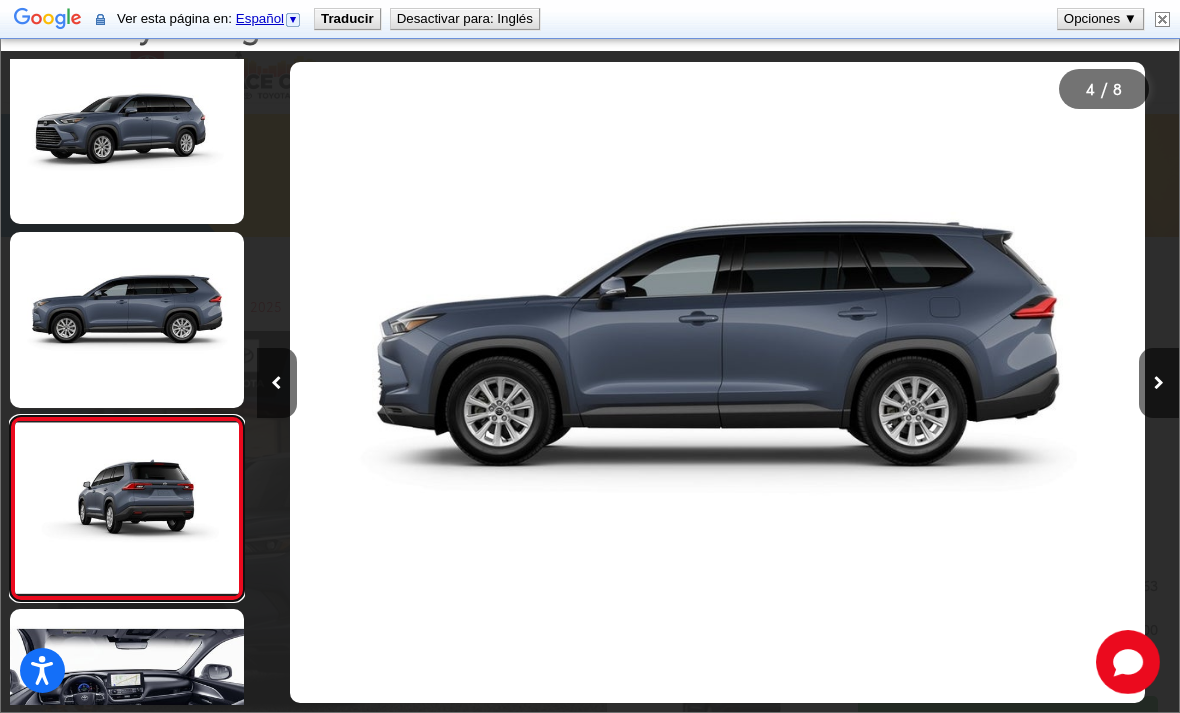 scroll, scrollTop: 0, scrollLeft: 2025, axis: horizontal 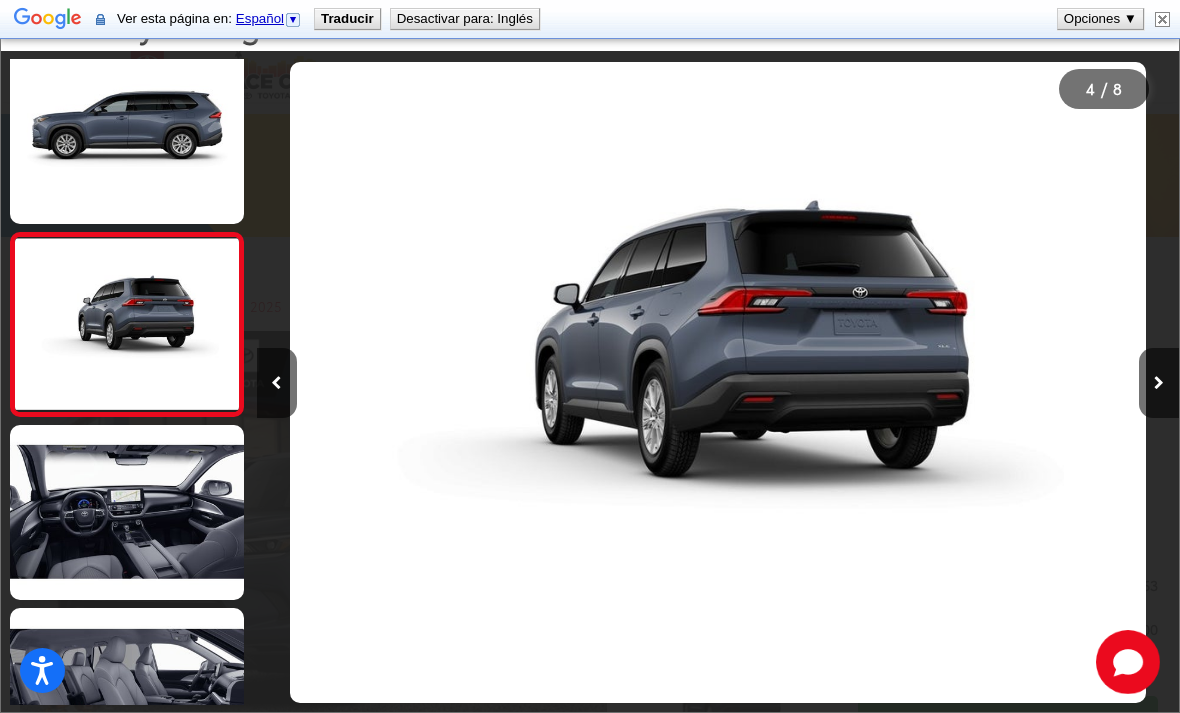click at bounding box center [127, 512] 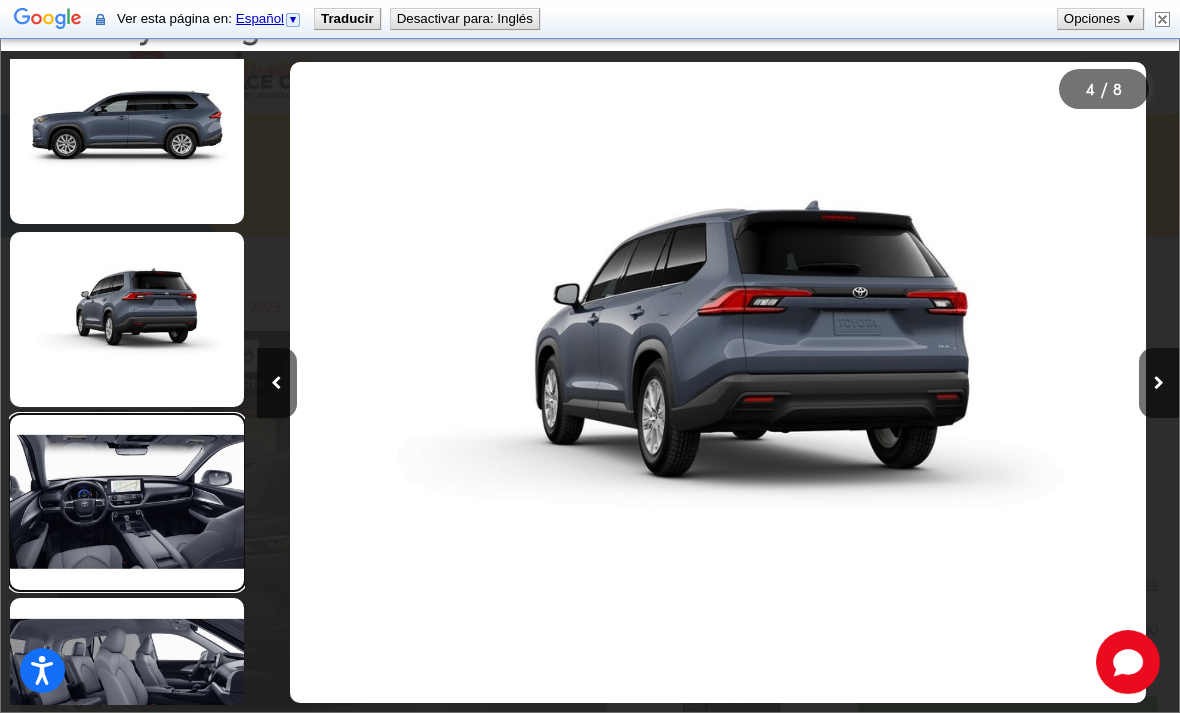 scroll, scrollTop: 0, scrollLeft: 3541, axis: horizontal 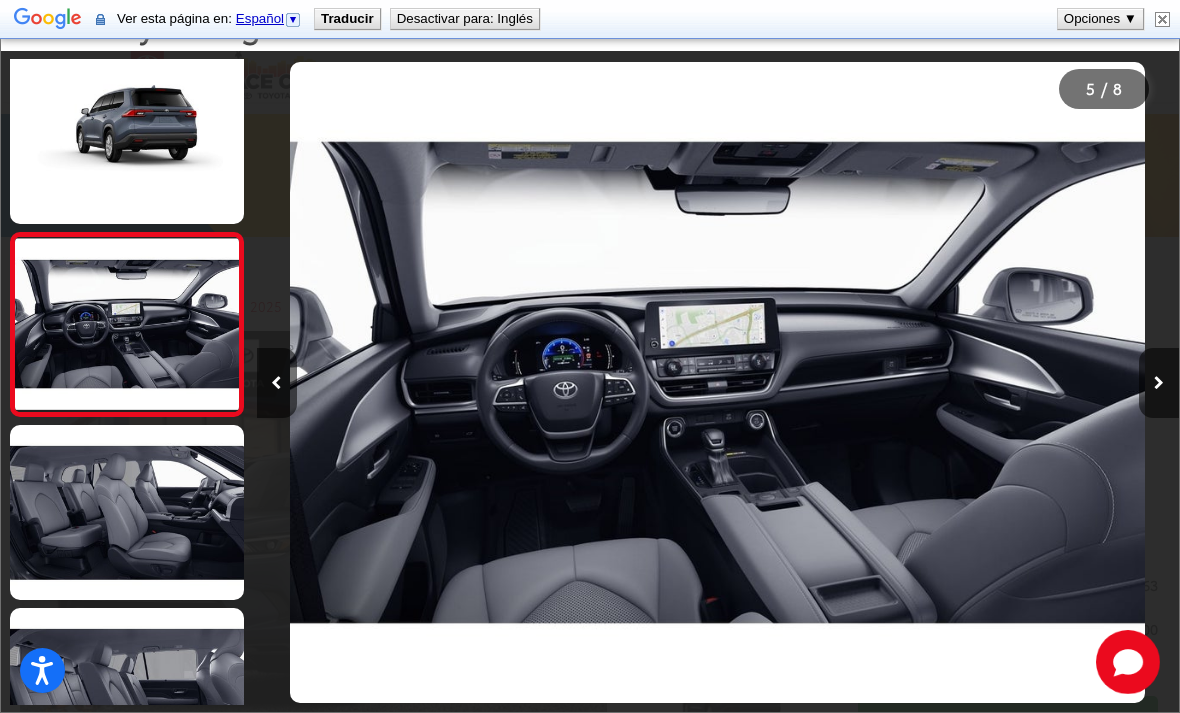 click at bounding box center [127, 512] 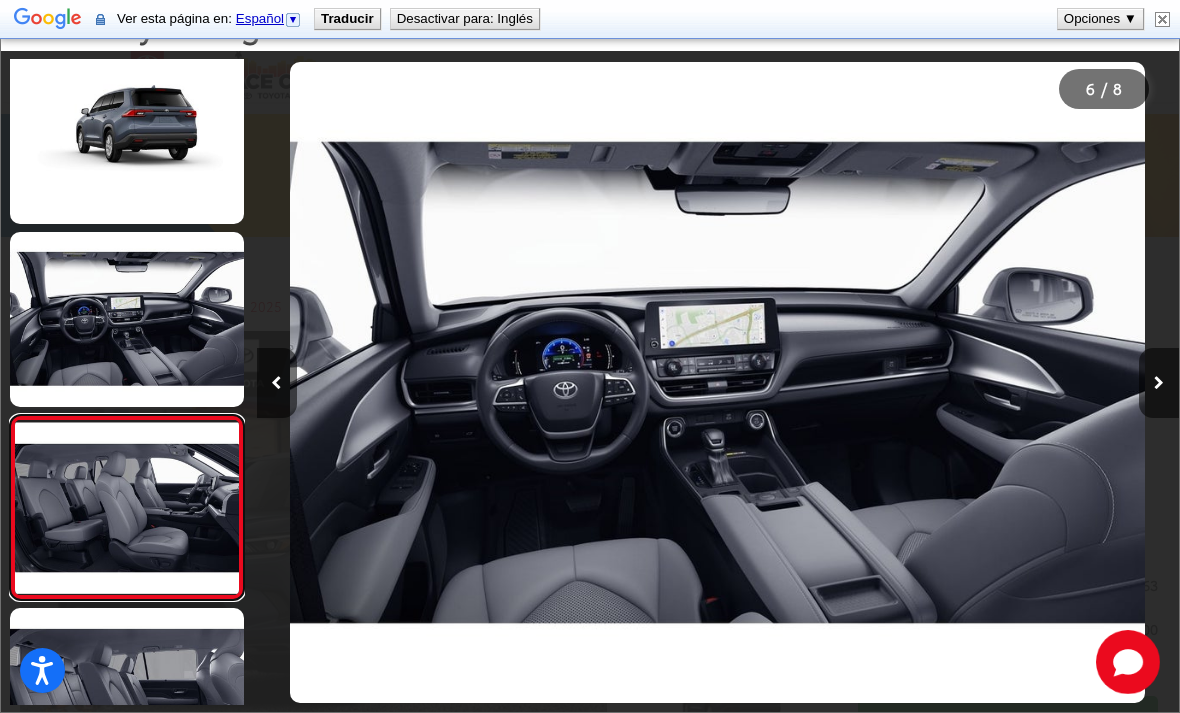 scroll, scrollTop: 0, scrollLeft: 4425, axis: horizontal 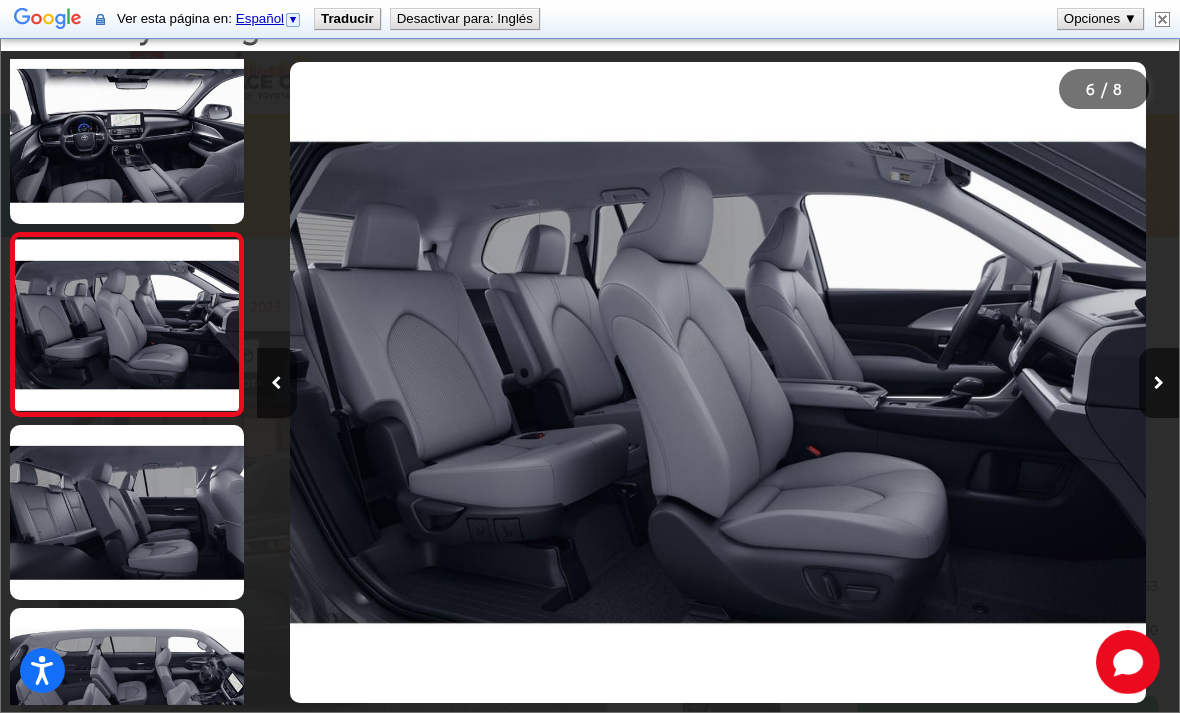 click at bounding box center (127, 512) 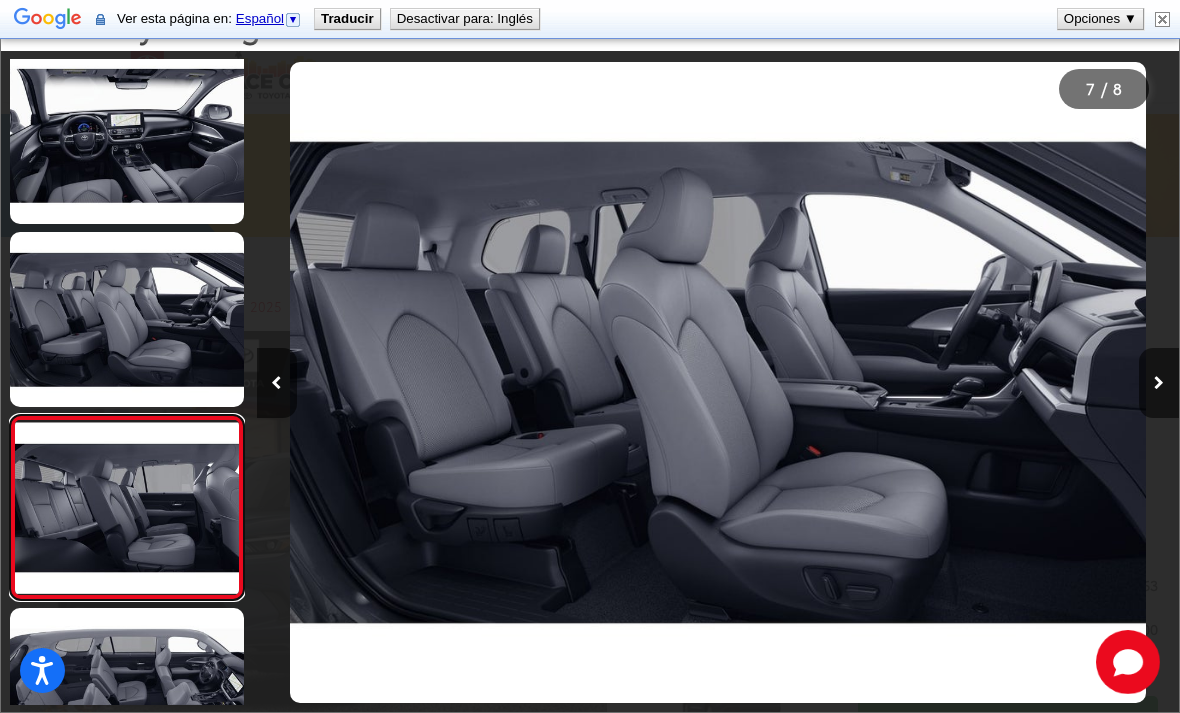 scroll, scrollTop: 0, scrollLeft: 4969, axis: horizontal 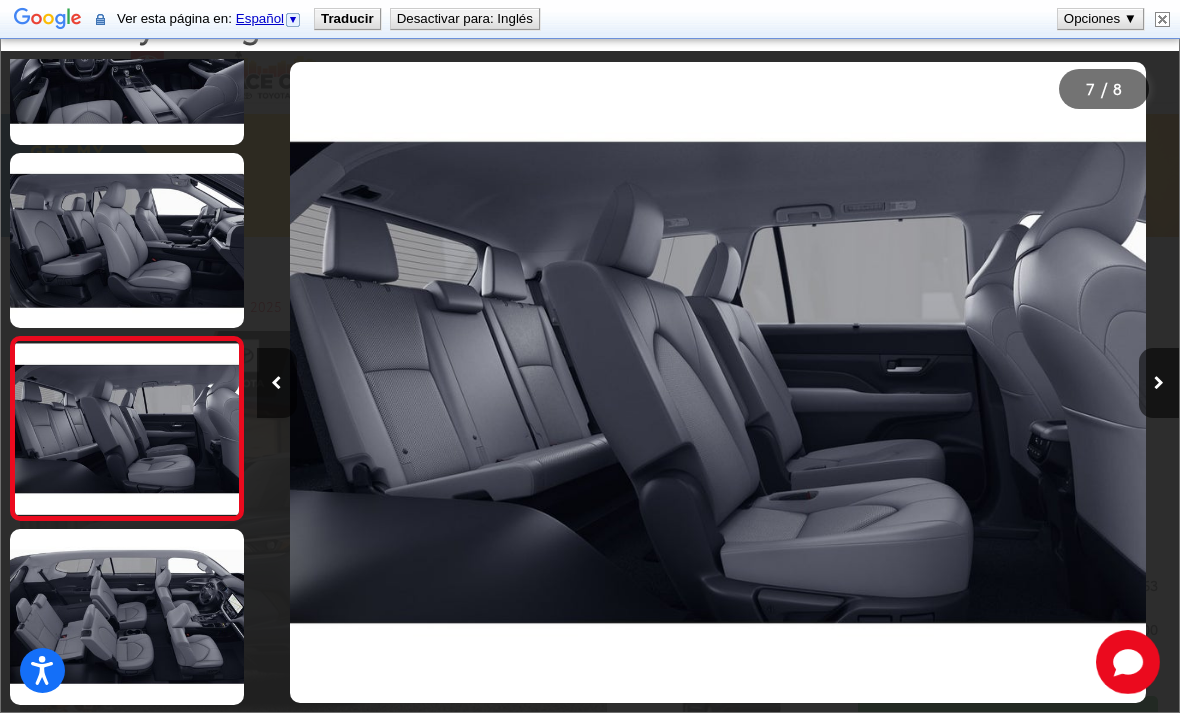 click at bounding box center (127, 616) 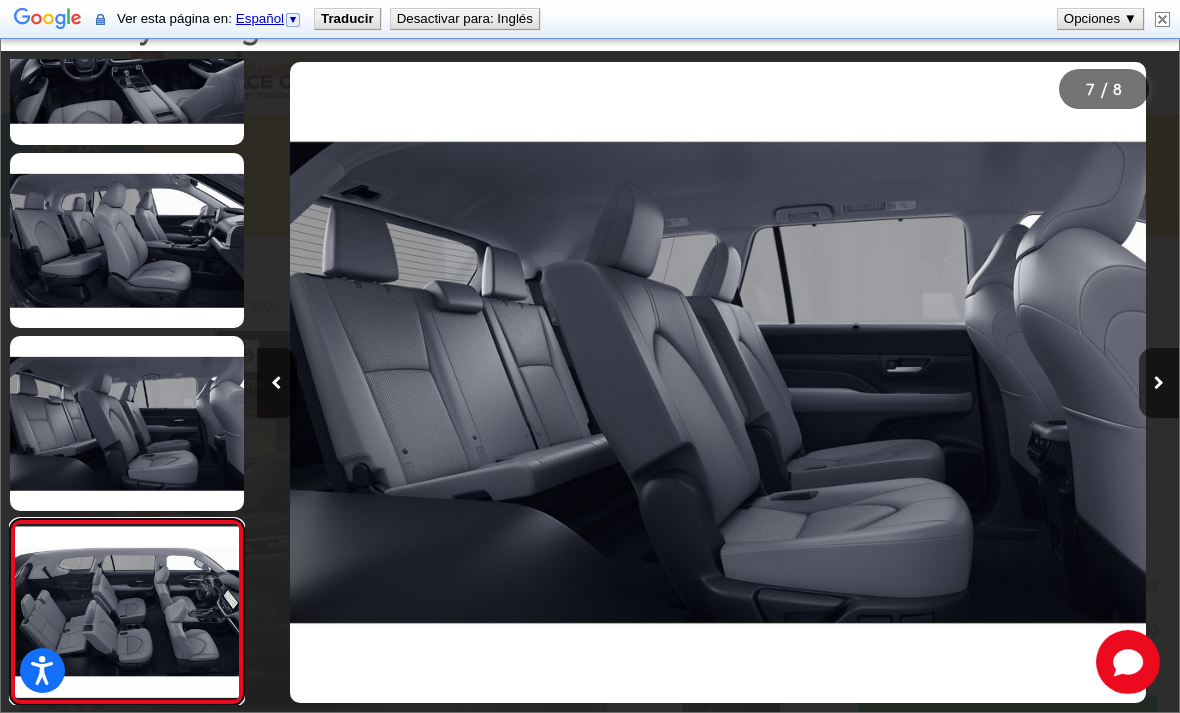 scroll, scrollTop: 821, scrollLeft: 0, axis: vertical 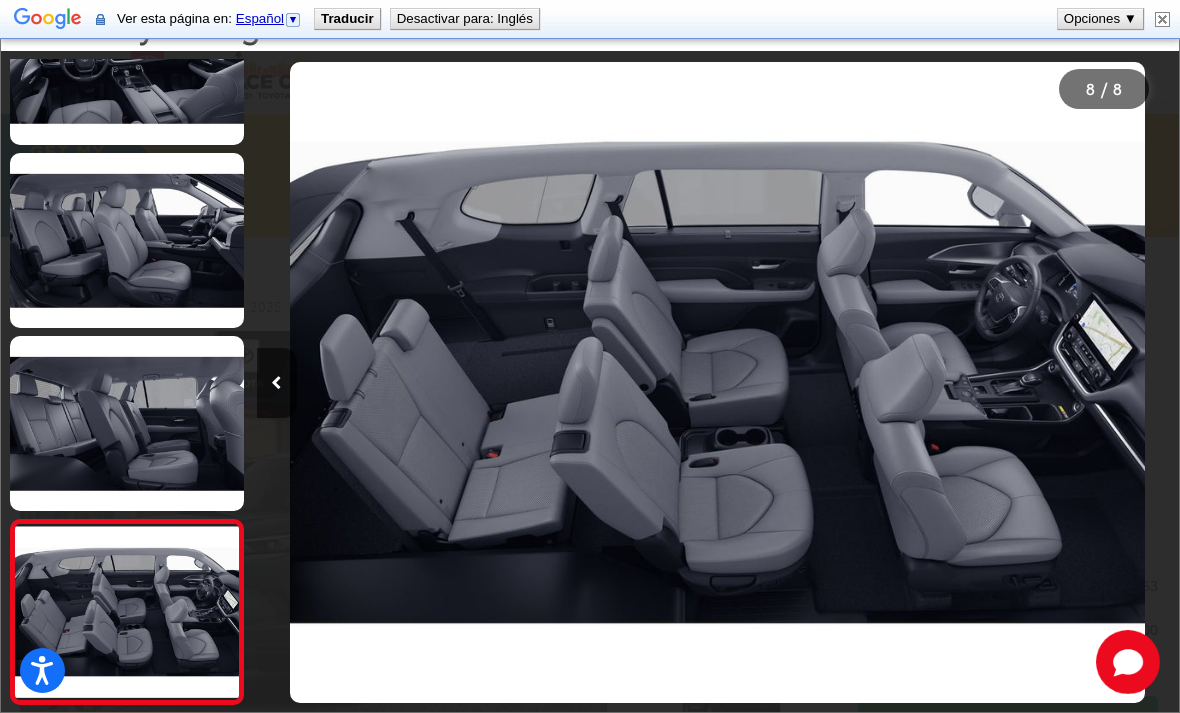 click at bounding box center [127, 611] 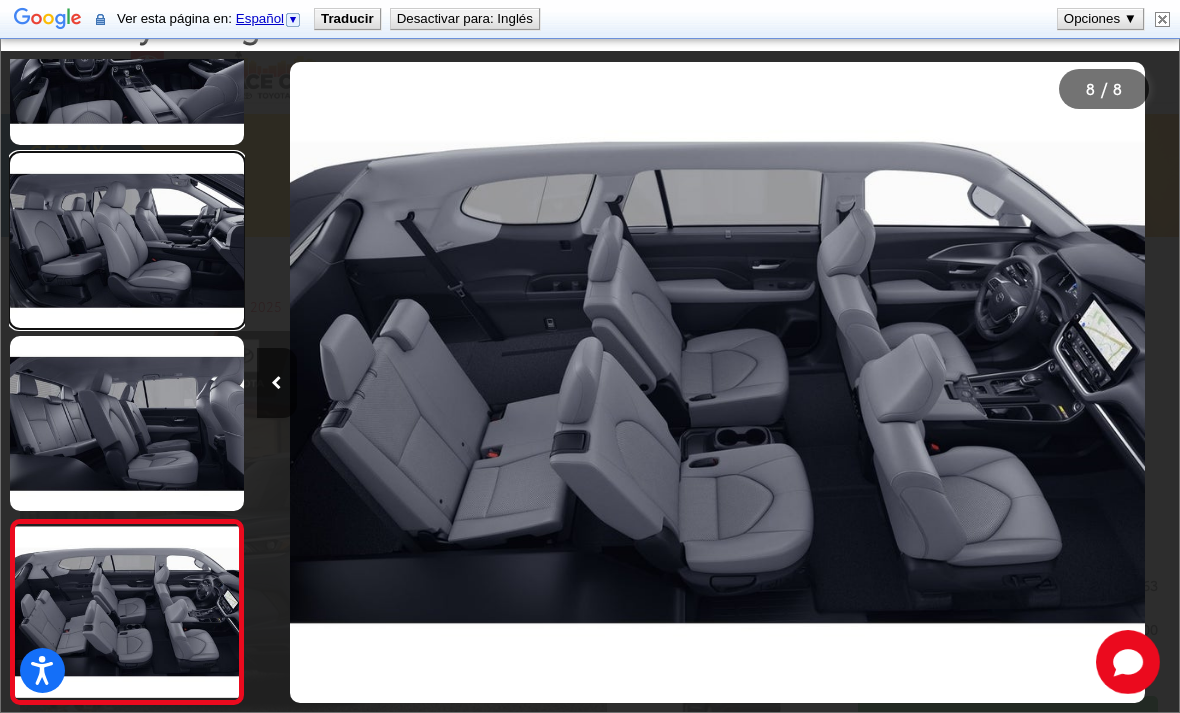 scroll, scrollTop: 808, scrollLeft: 0, axis: vertical 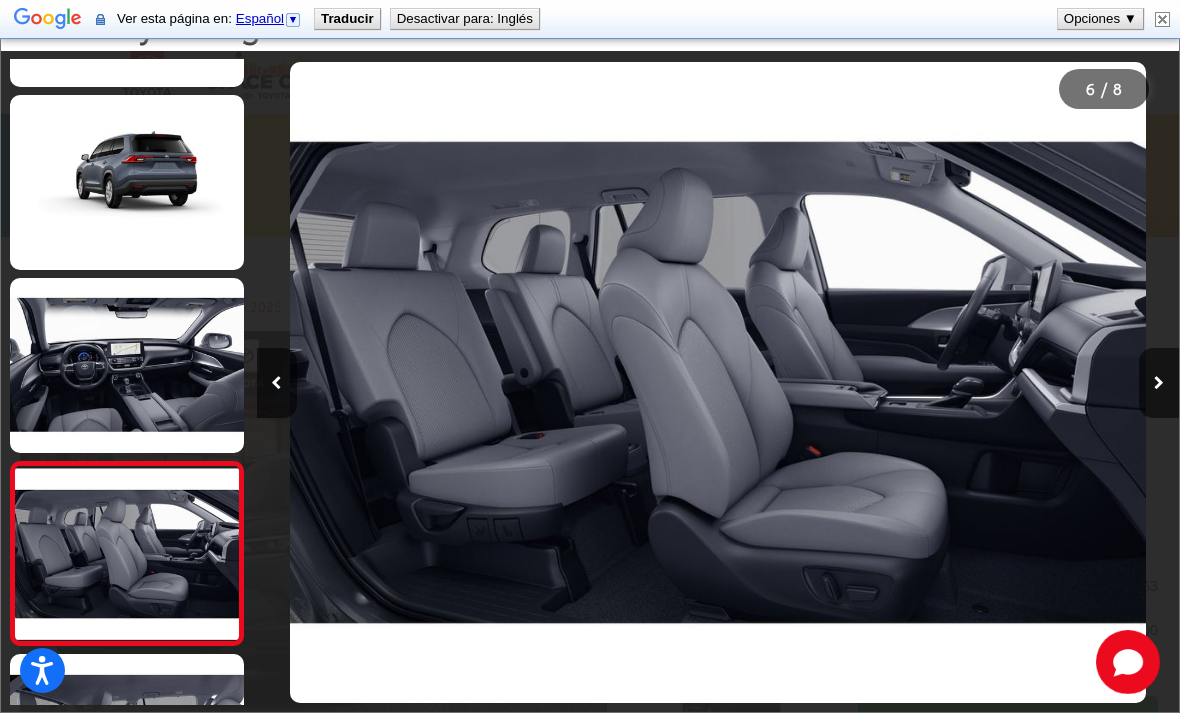 click at bounding box center [127, 365] 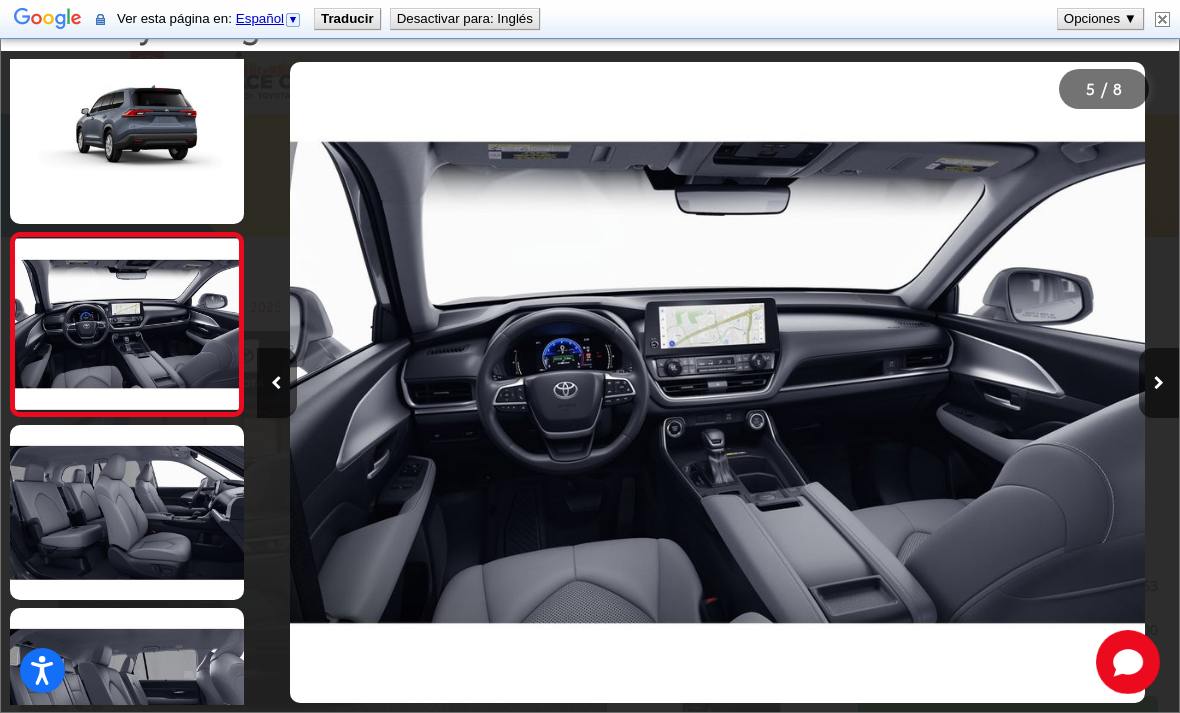 click at bounding box center [127, 136] 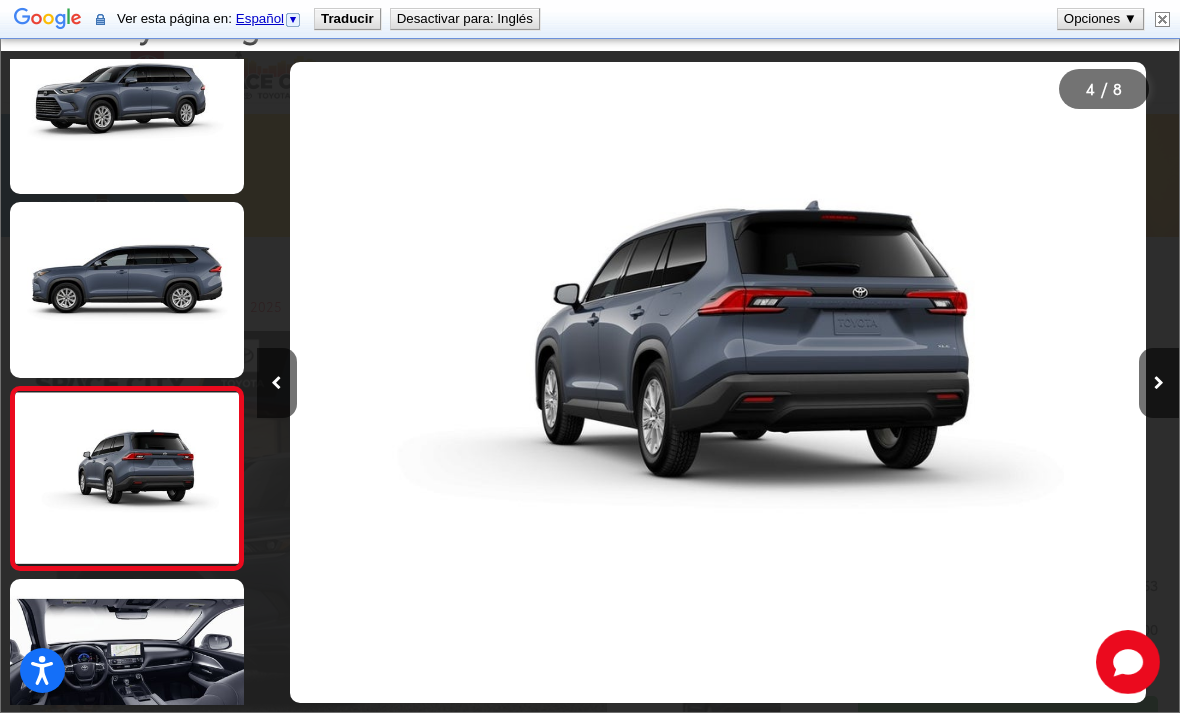click at bounding box center (127, 289) 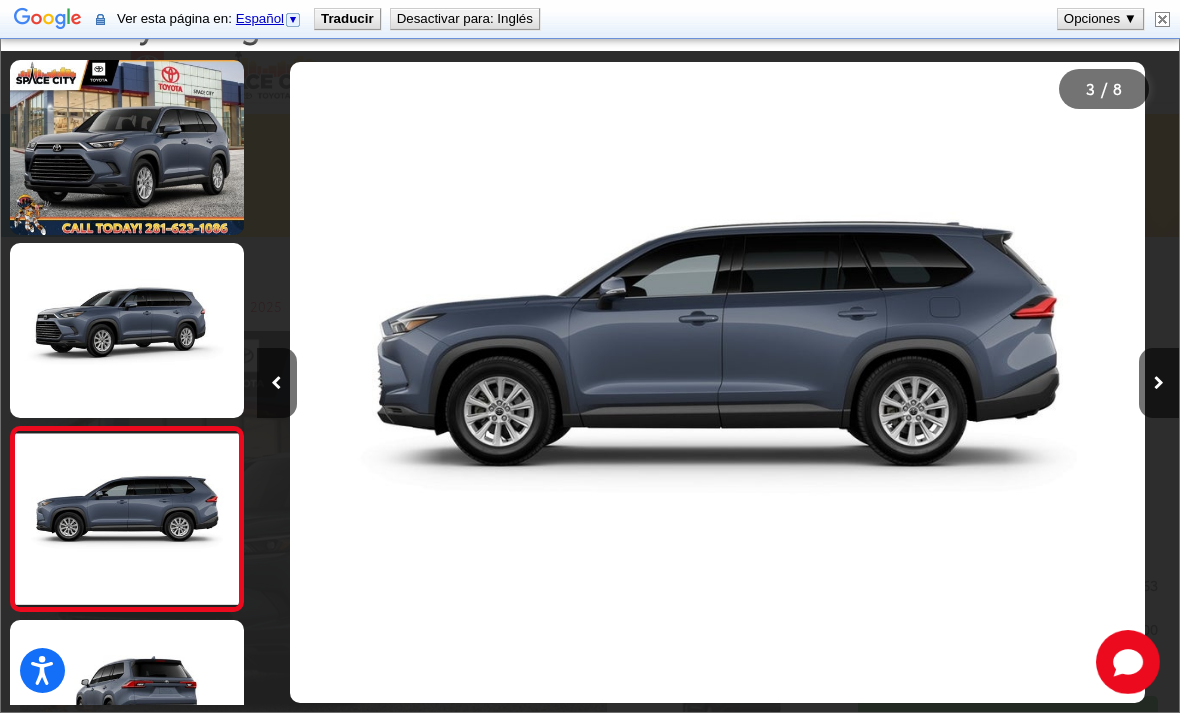 click at bounding box center (127, 330) 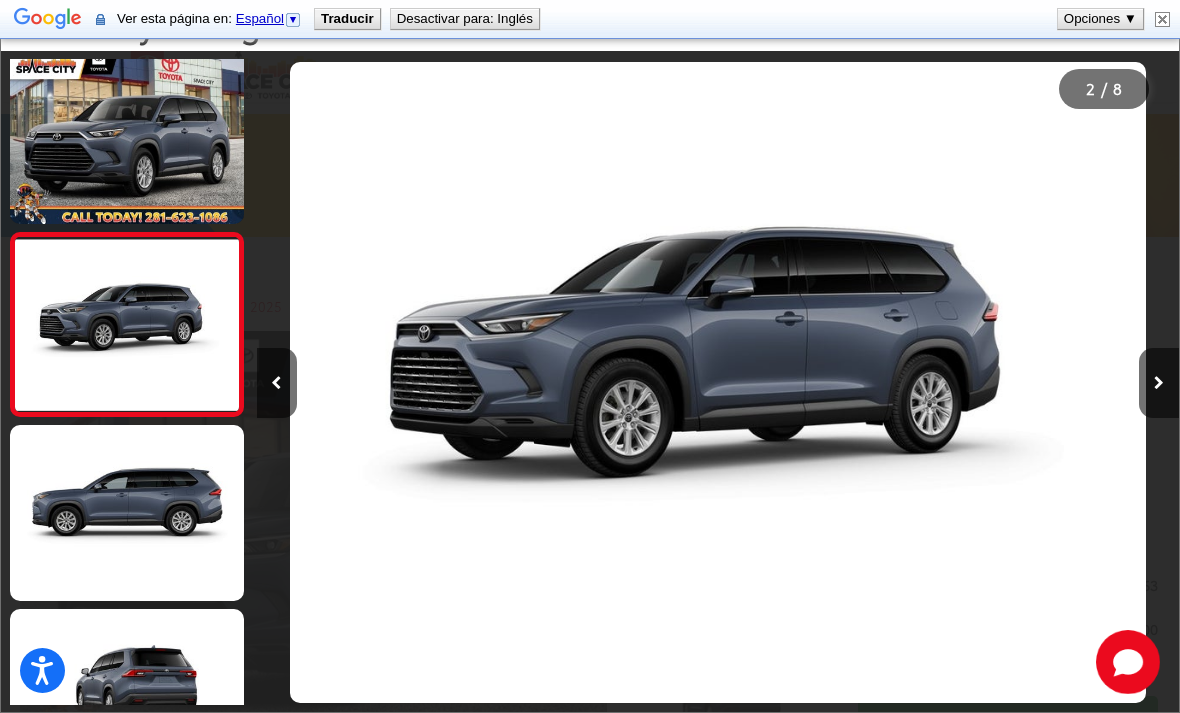 click at bounding box center (127, 136) 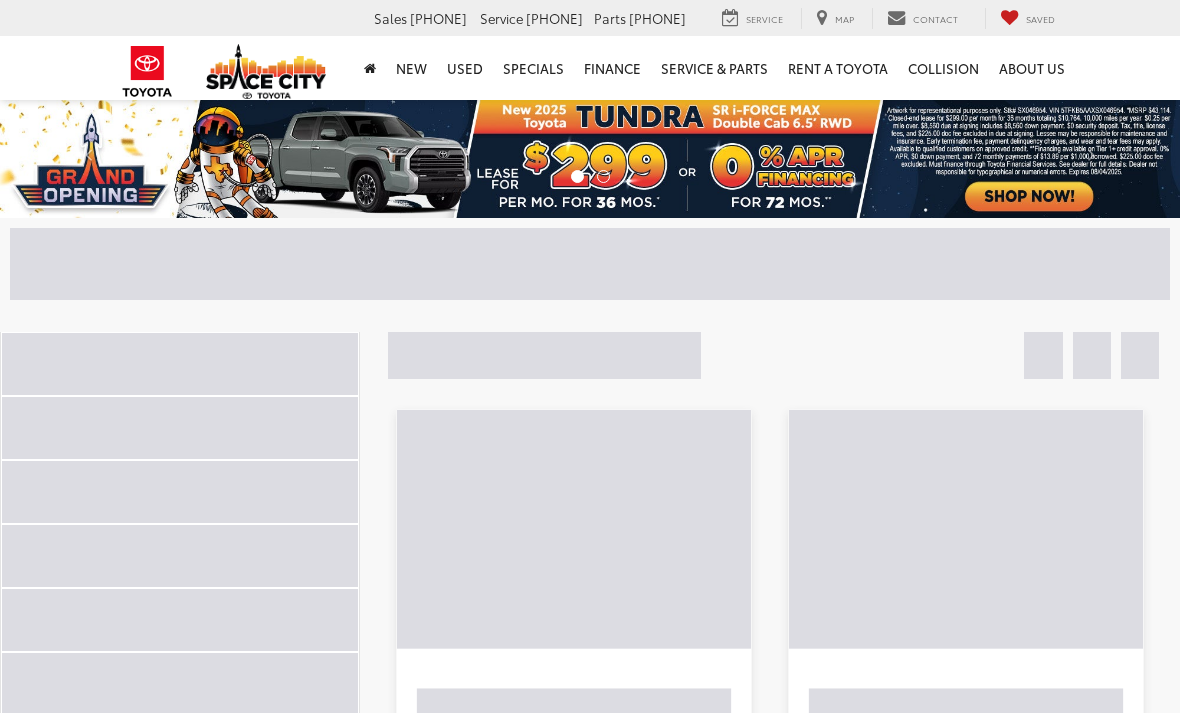 scroll, scrollTop: 0, scrollLeft: 0, axis: both 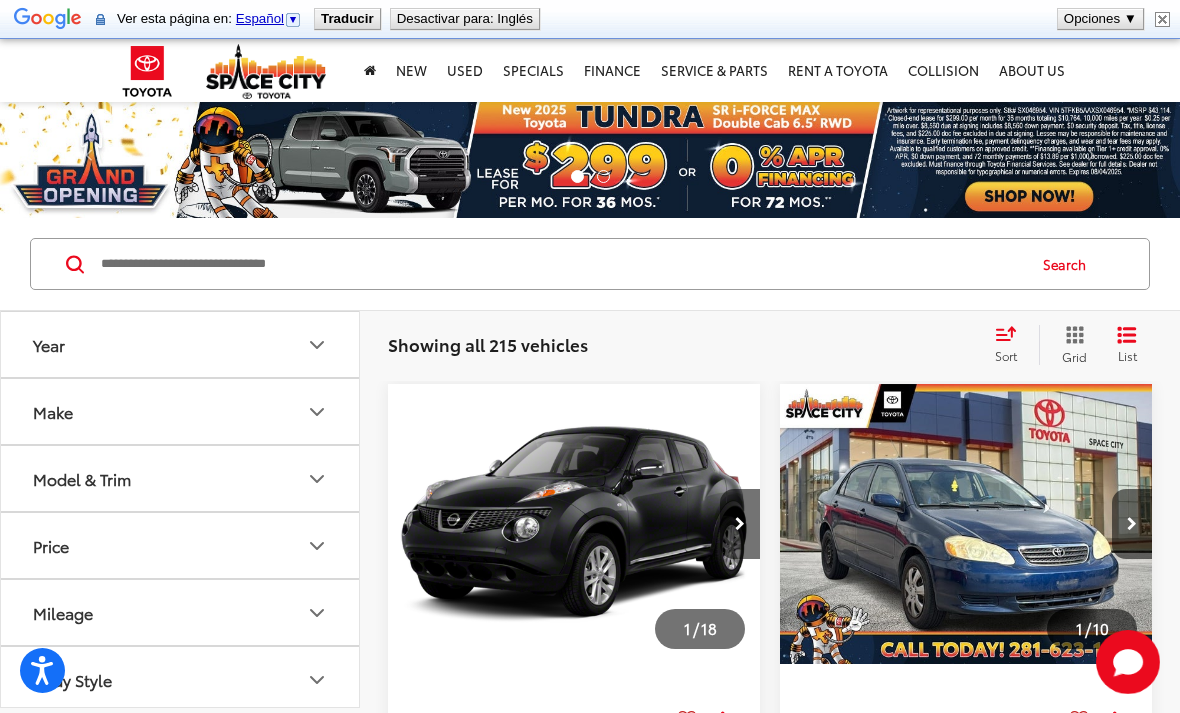 click at bounding box center (561, 264) 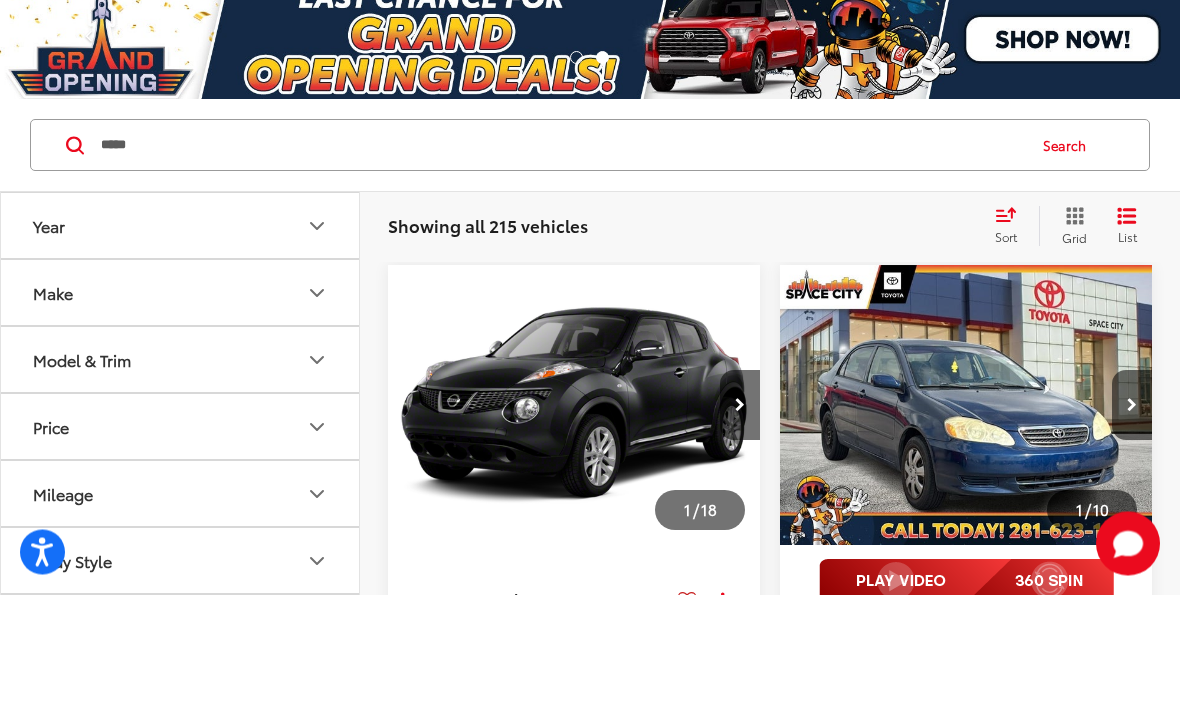 type on "*****" 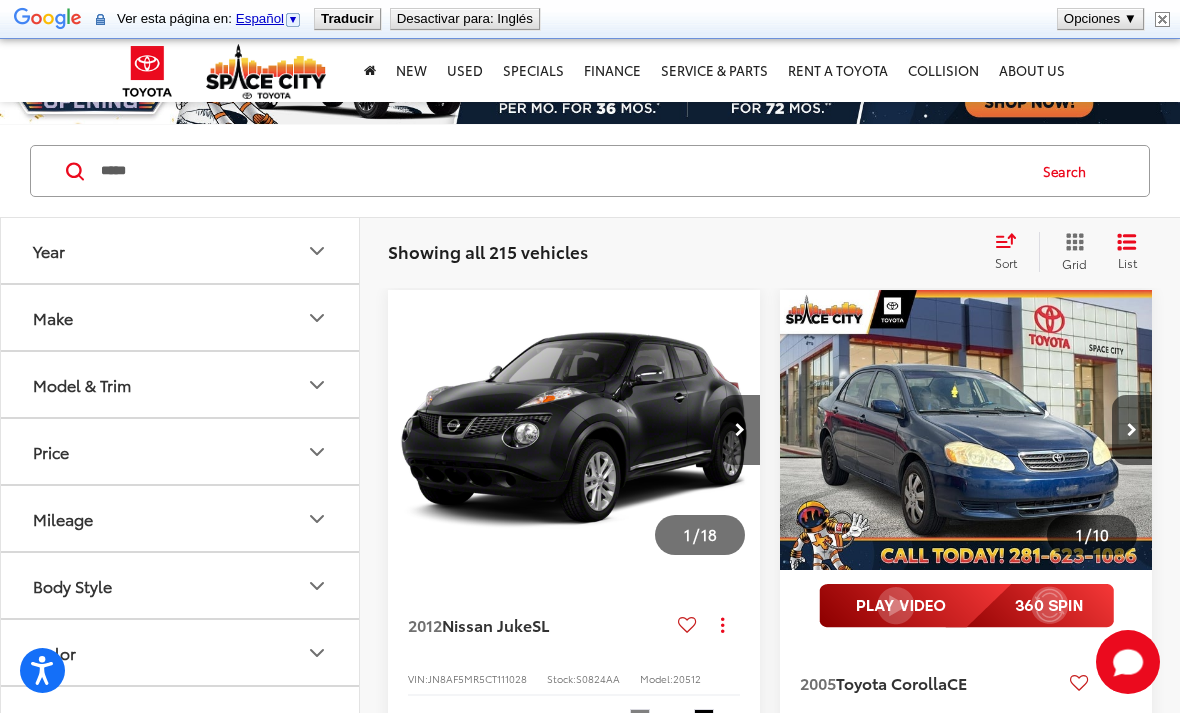 scroll, scrollTop: 93, scrollLeft: 0, axis: vertical 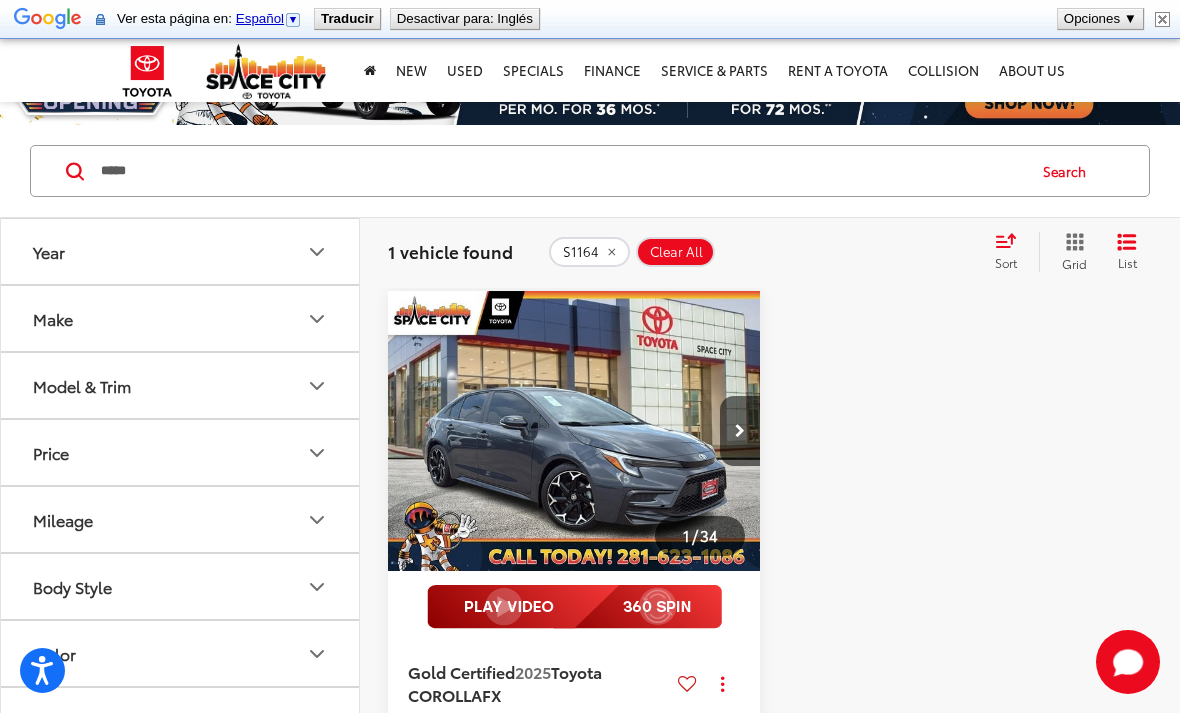 click at bounding box center [574, 431] 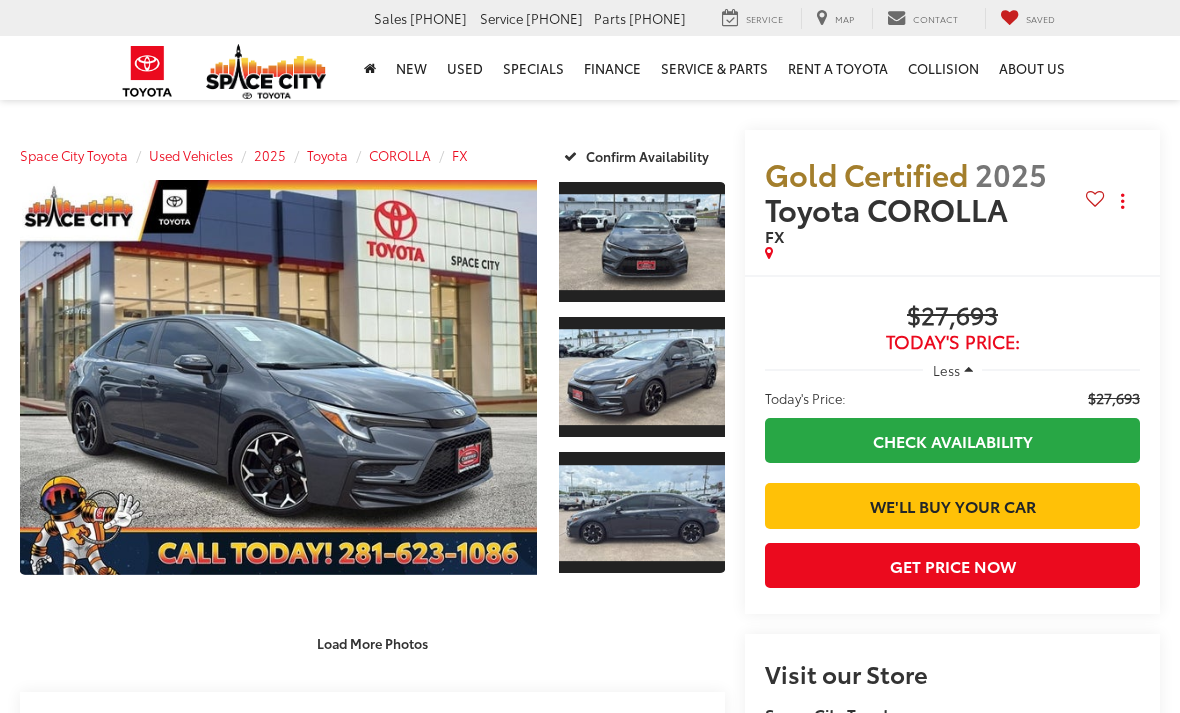 scroll, scrollTop: 0, scrollLeft: 0, axis: both 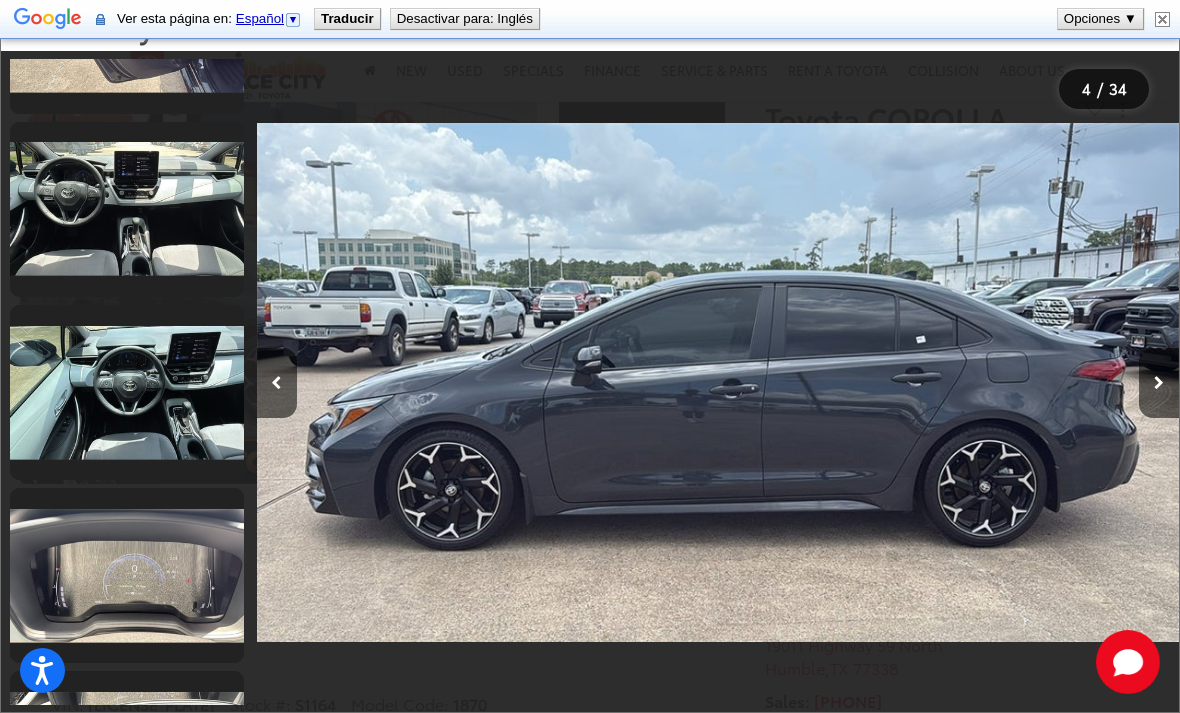 click at bounding box center (127, 575) 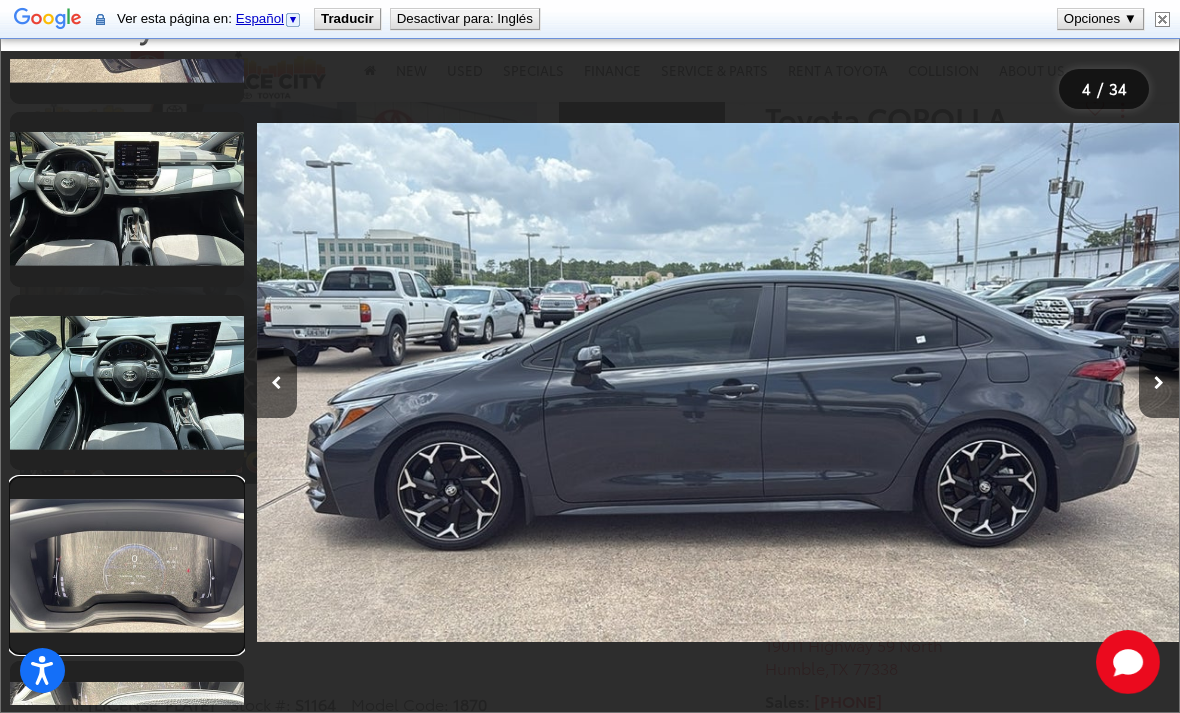 scroll, scrollTop: 0, scrollLeft: 13905, axis: horizontal 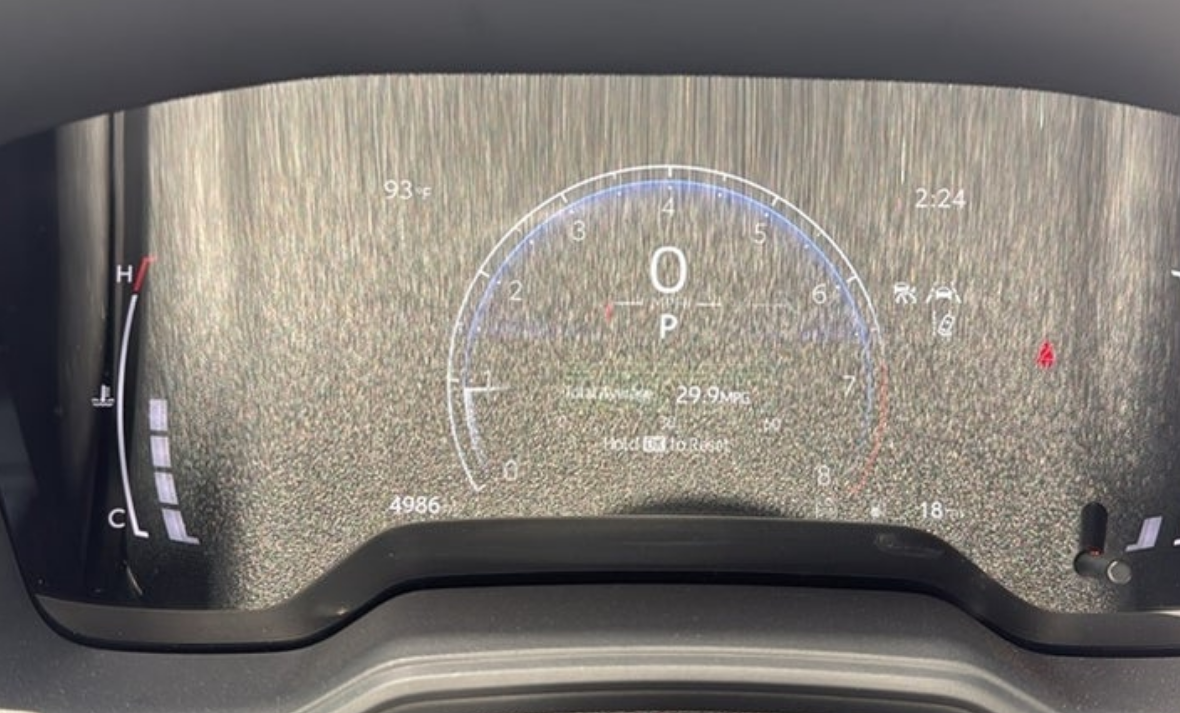 click at bounding box center [718, 383] 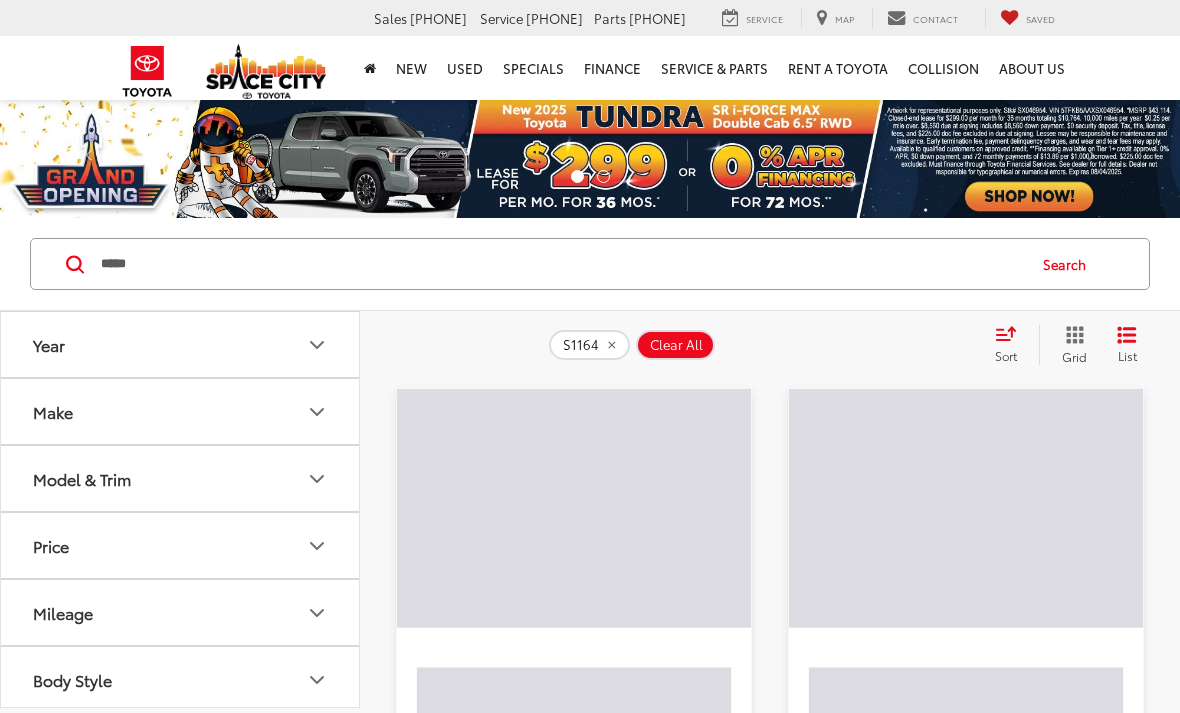 scroll, scrollTop: 0, scrollLeft: 0, axis: both 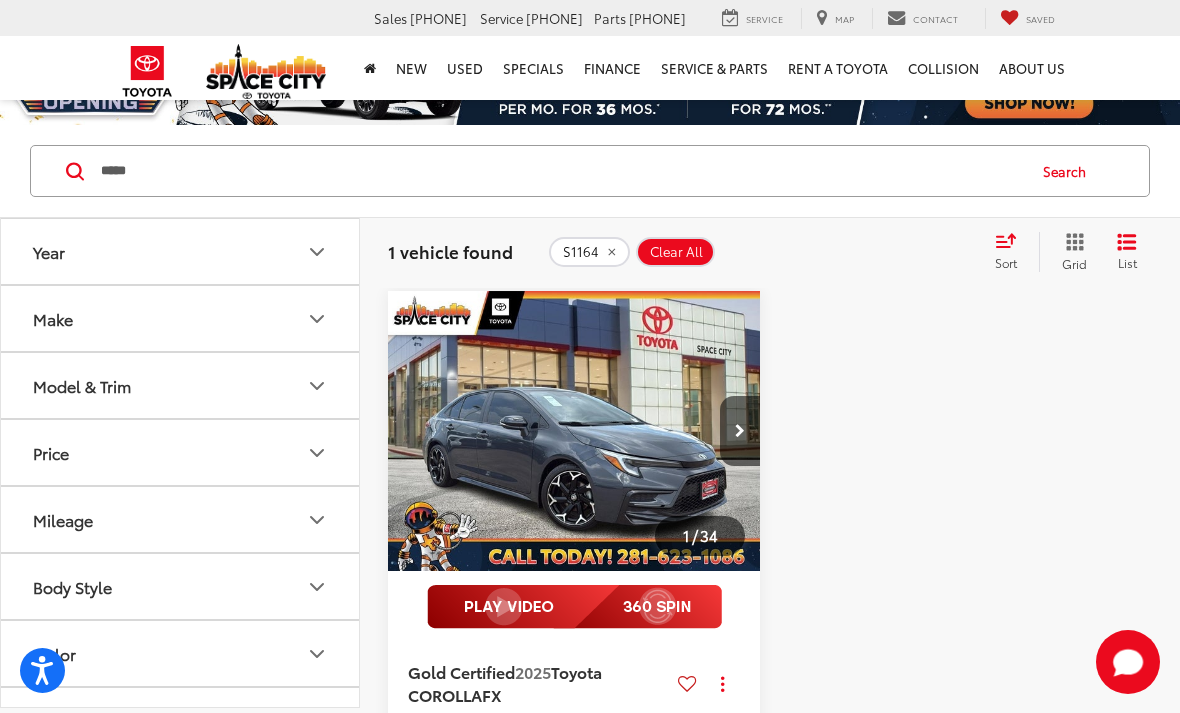 click on "*****" at bounding box center (561, 171) 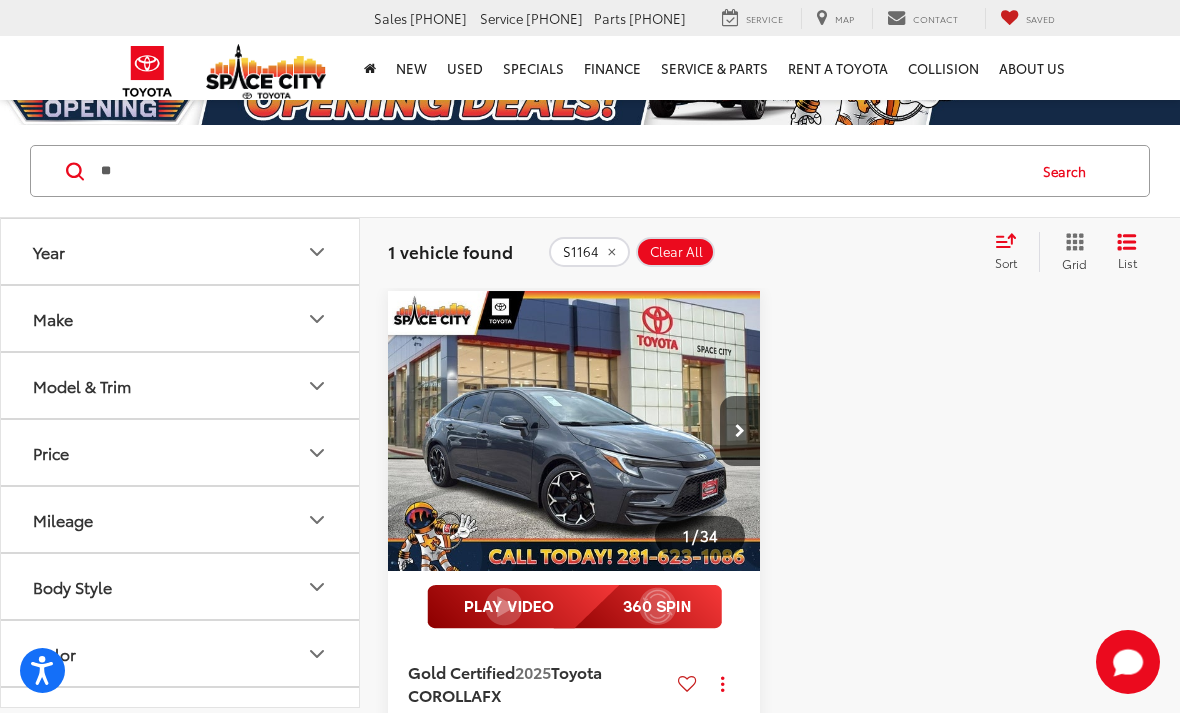 type on "*" 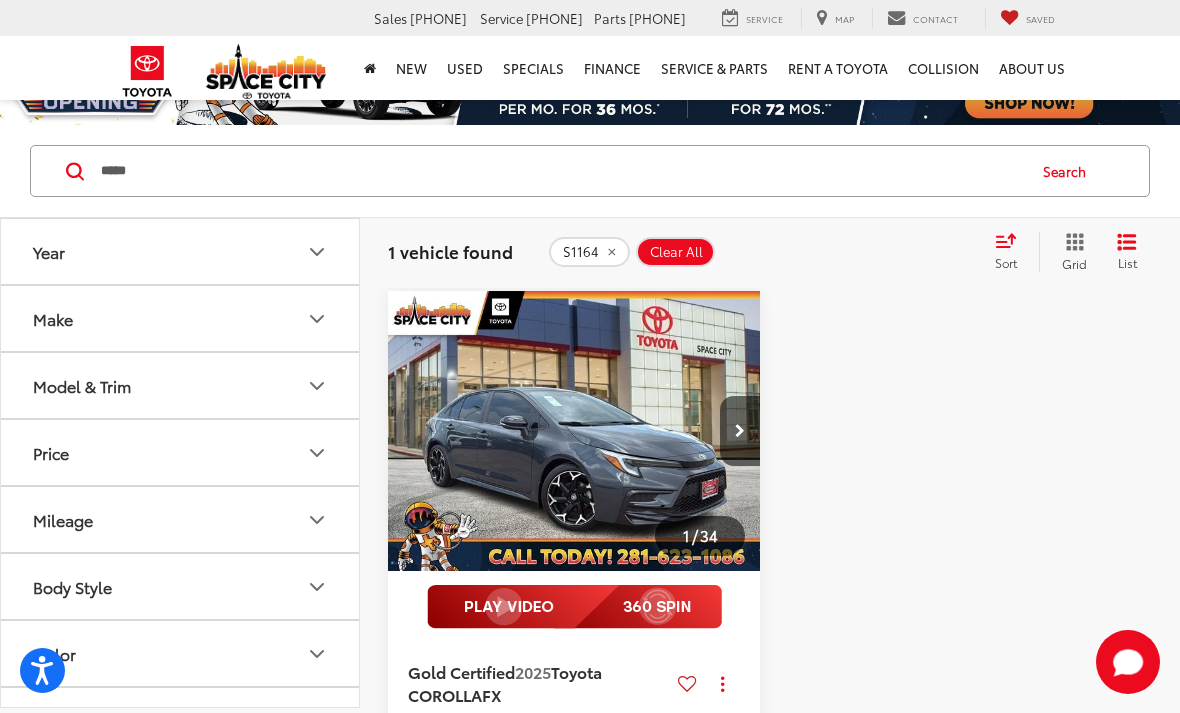 click on "Search" at bounding box center [1069, 171] 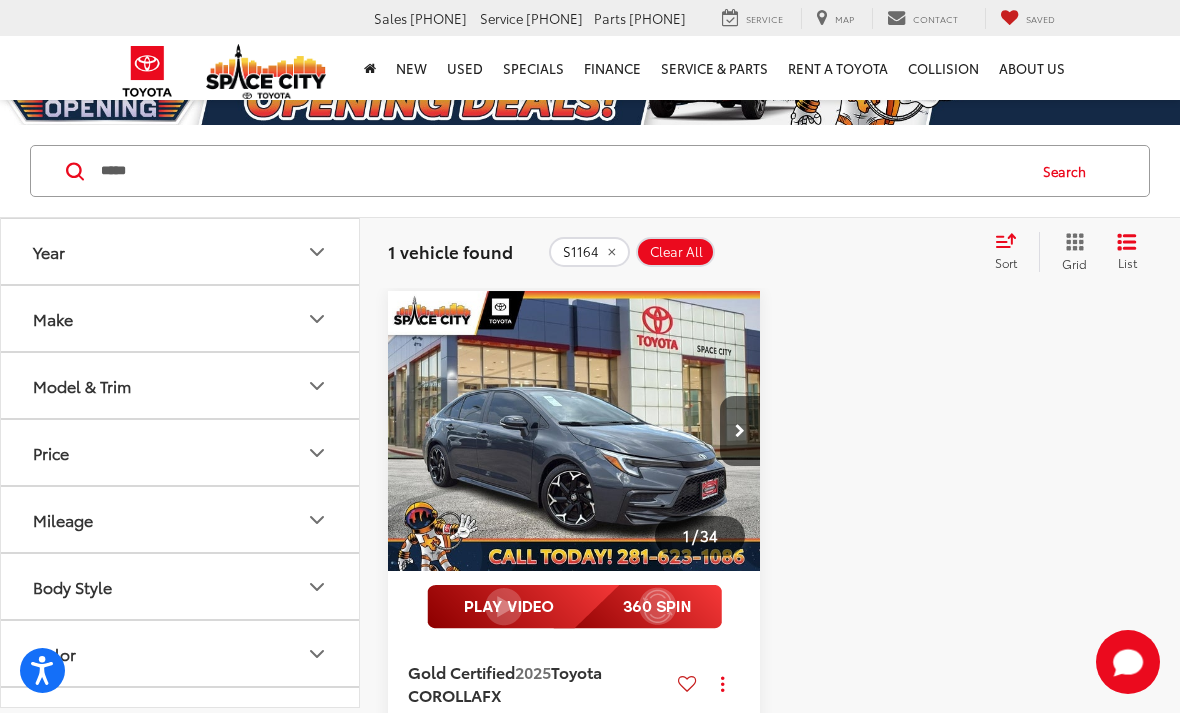 click on "Search" at bounding box center [1069, 171] 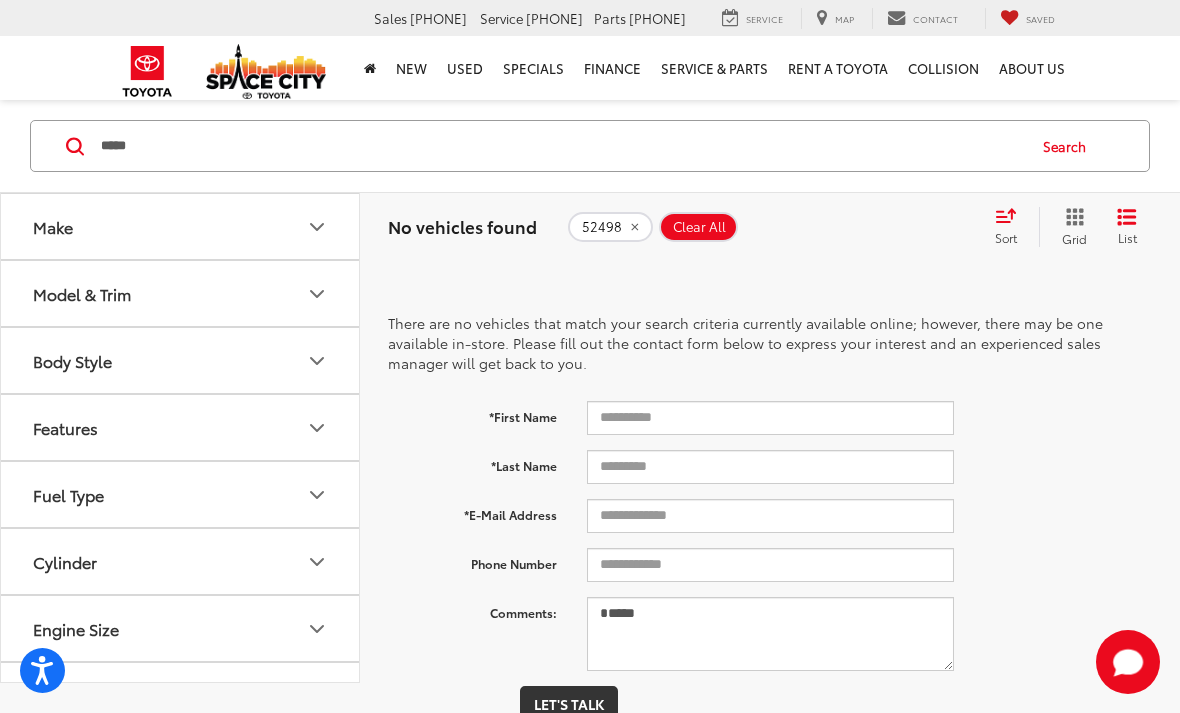 click on "*****" at bounding box center [561, 146] 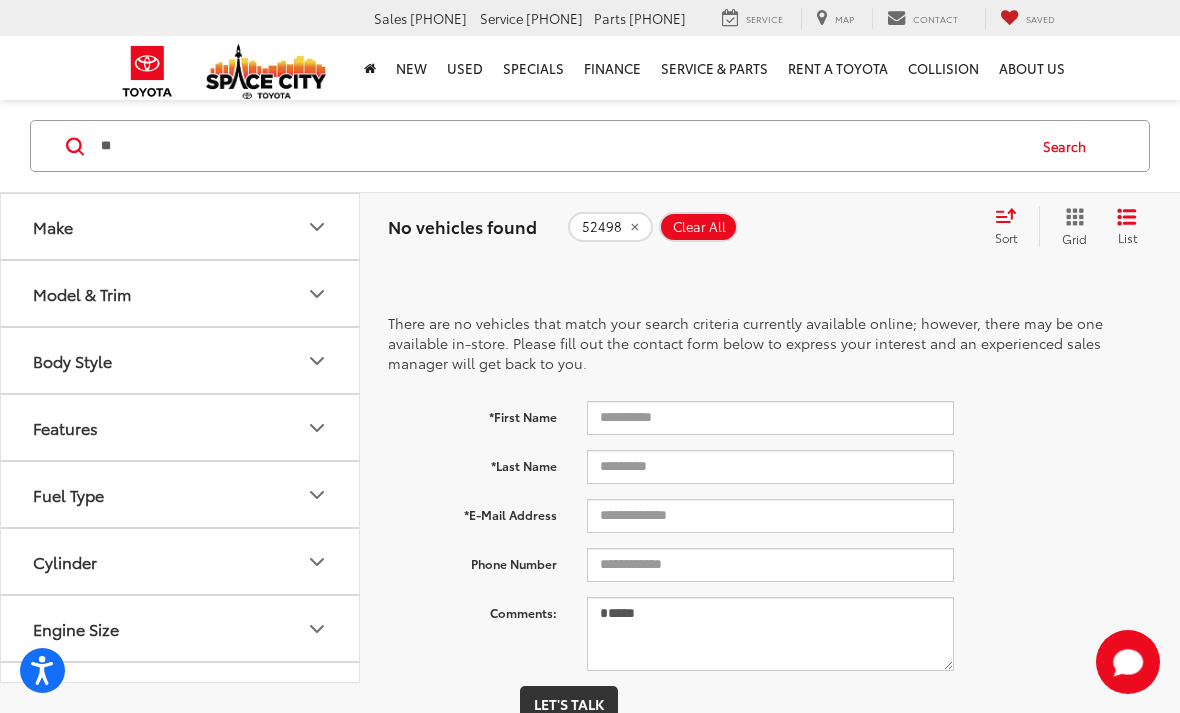 type on "*" 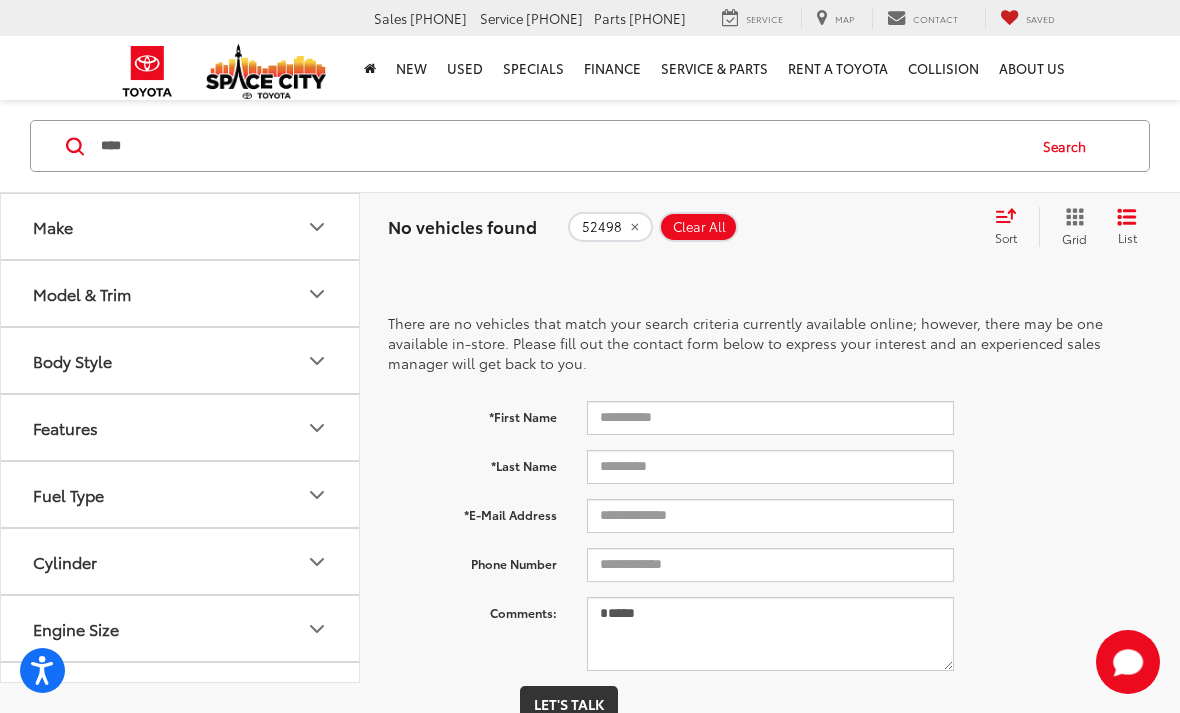 type on "*****" 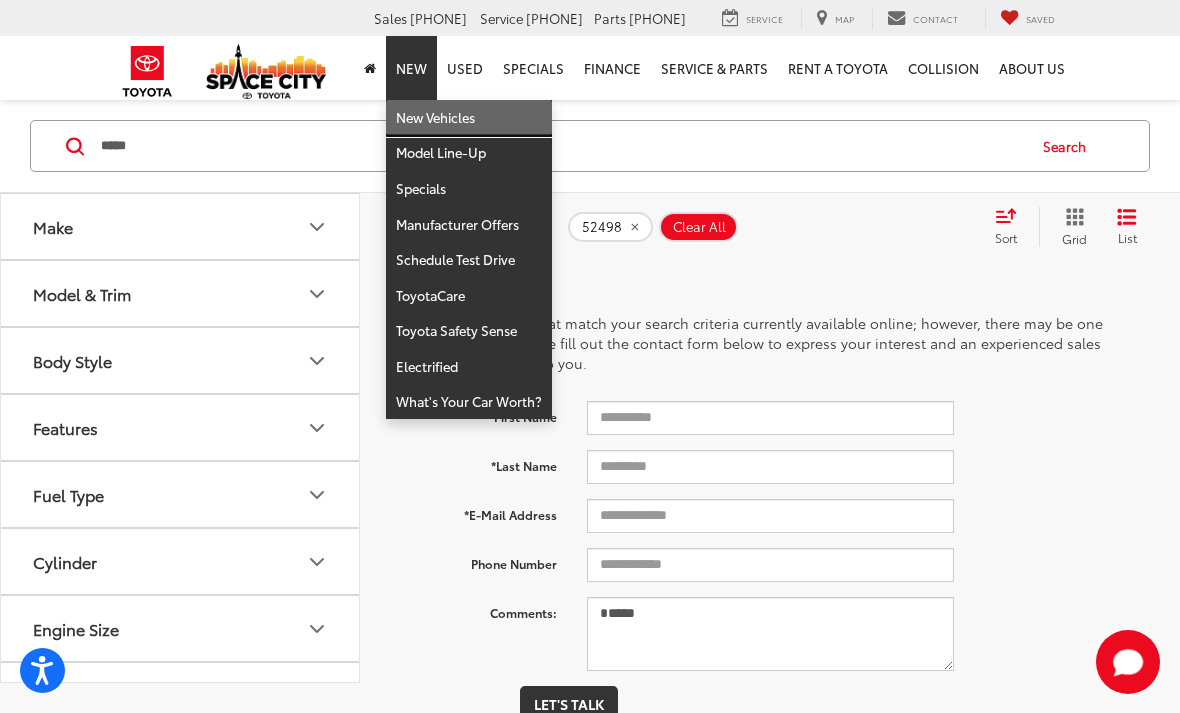click on "New Vehicles" at bounding box center [469, 118] 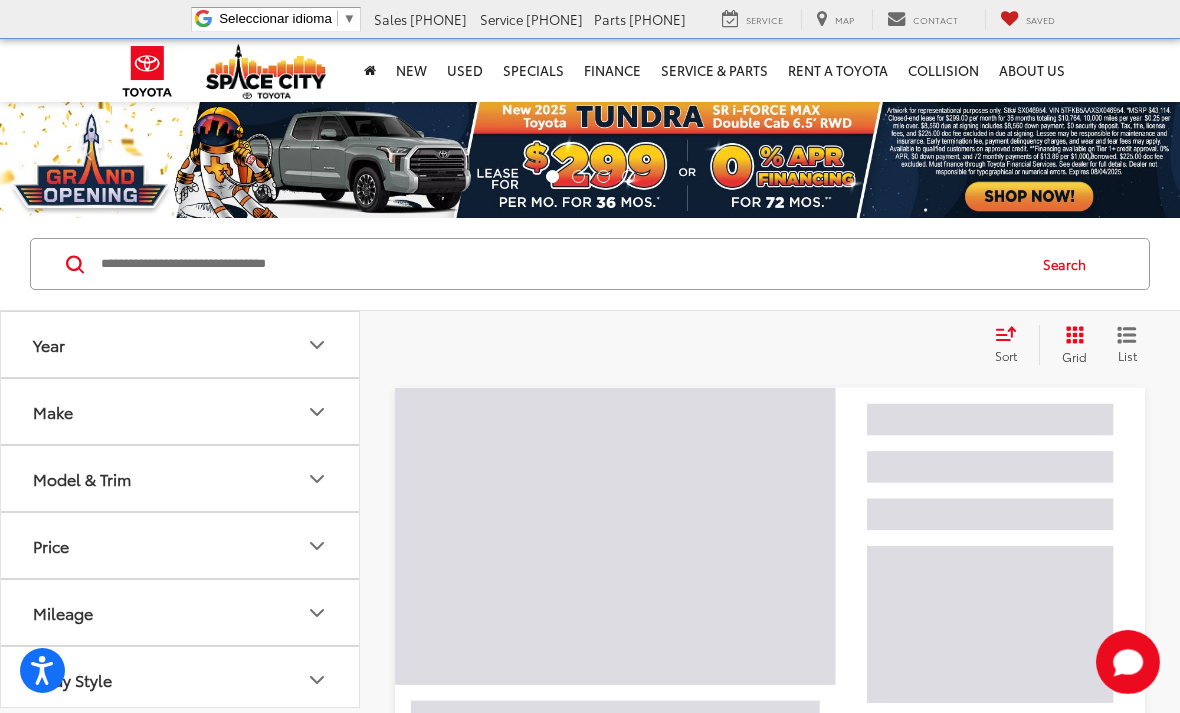 scroll, scrollTop: 0, scrollLeft: 0, axis: both 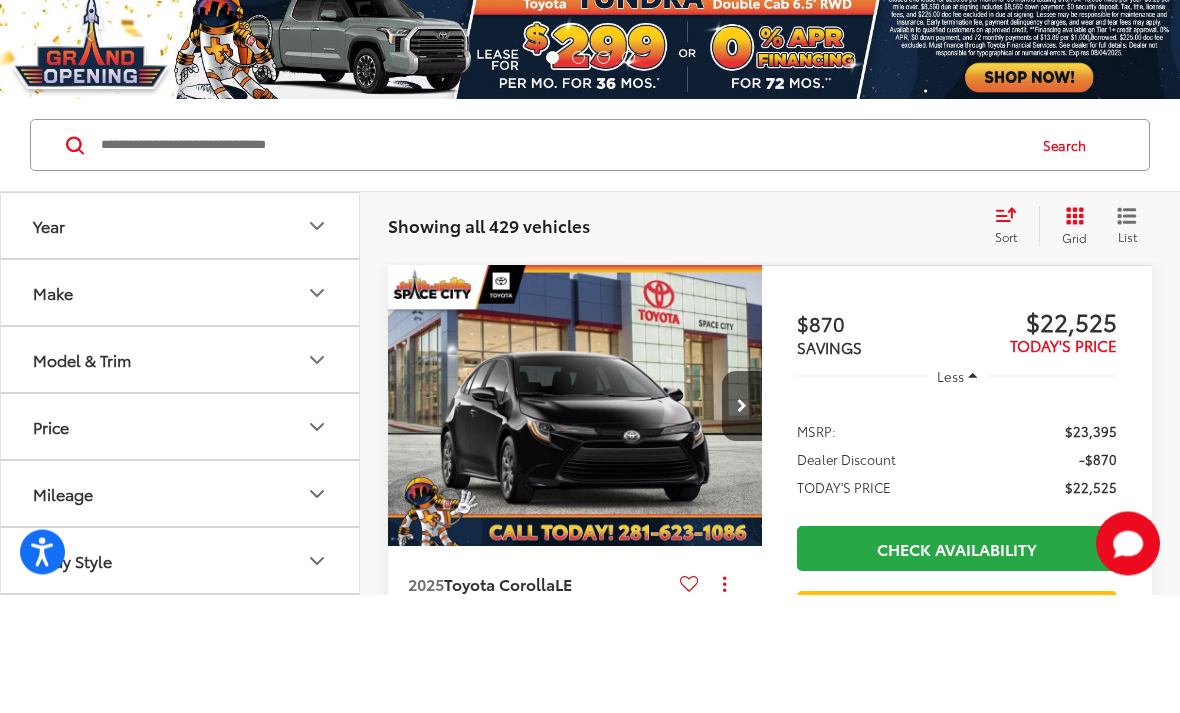 click at bounding box center (561, 264) 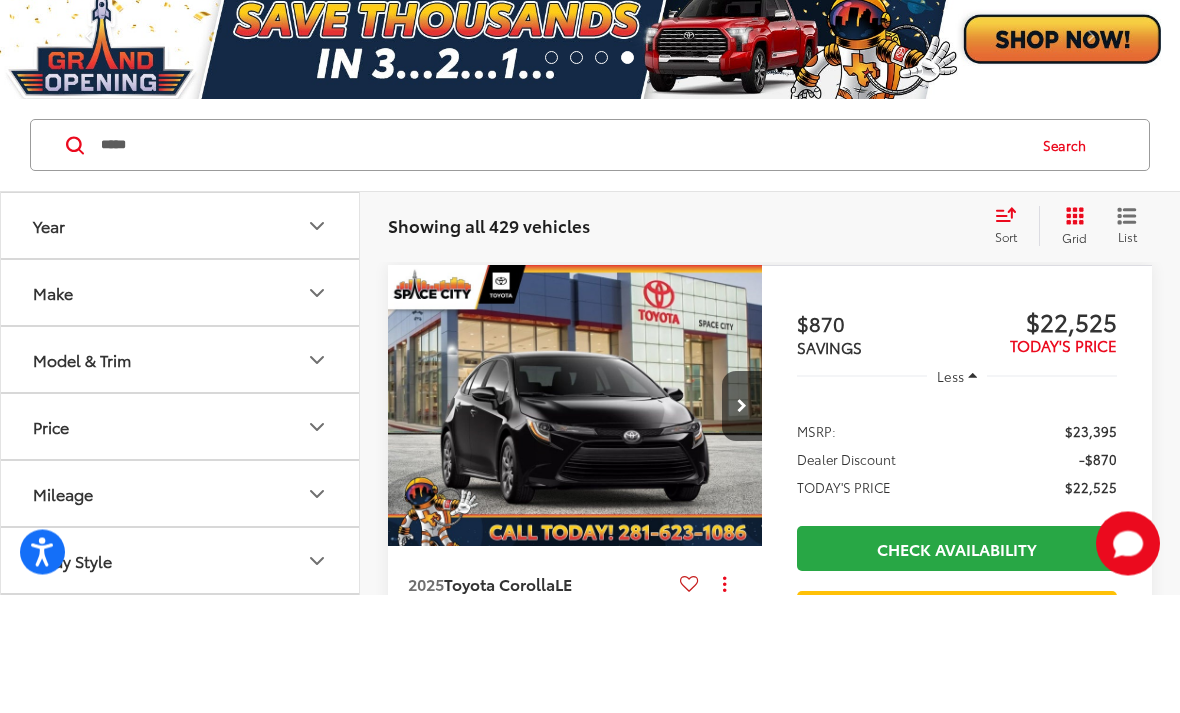 type on "*****" 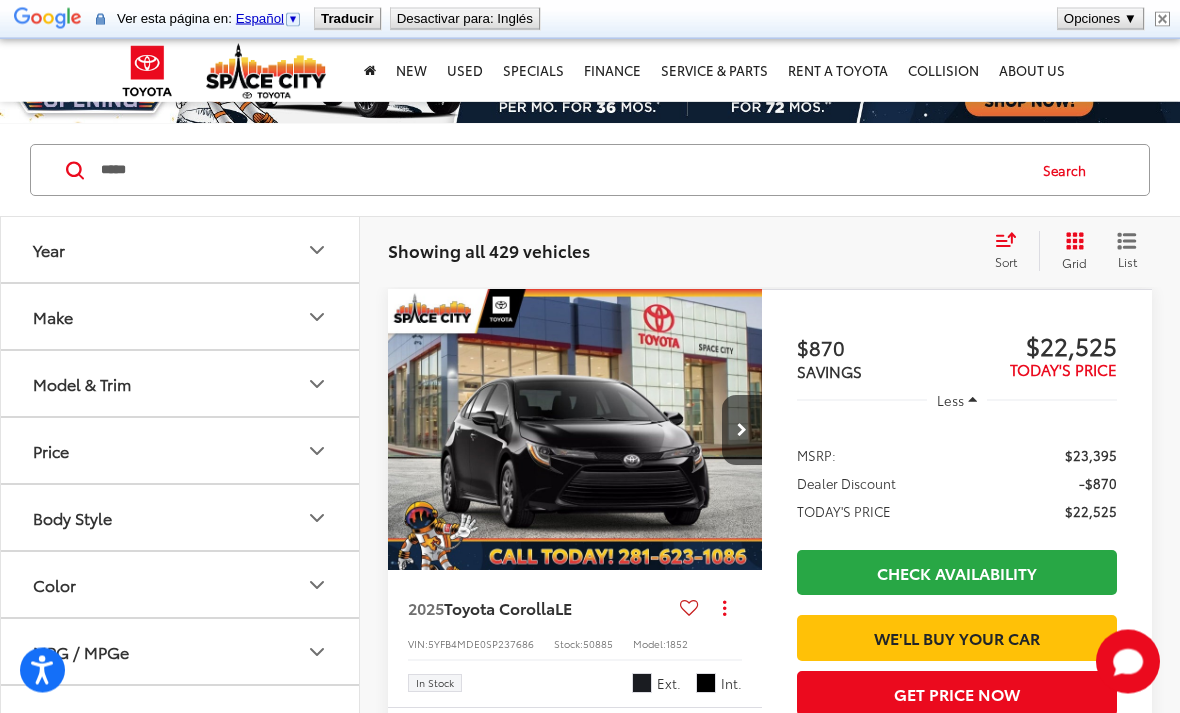 scroll, scrollTop: 93, scrollLeft: 0, axis: vertical 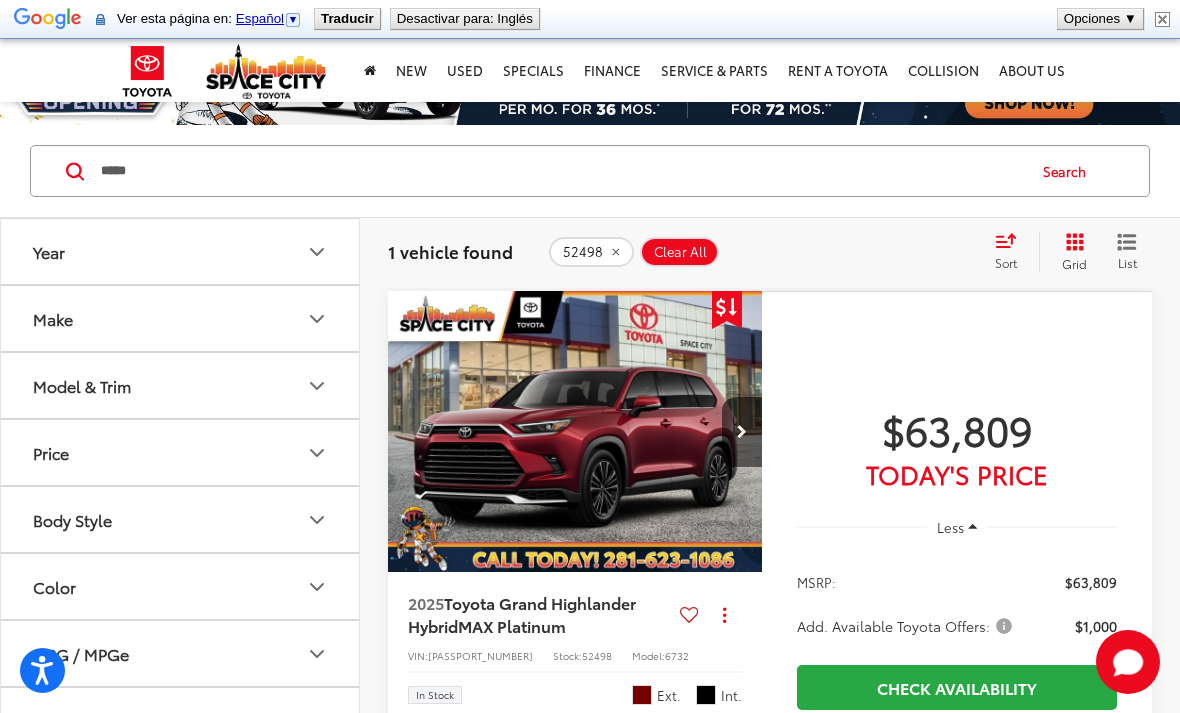click at bounding box center (575, 432) 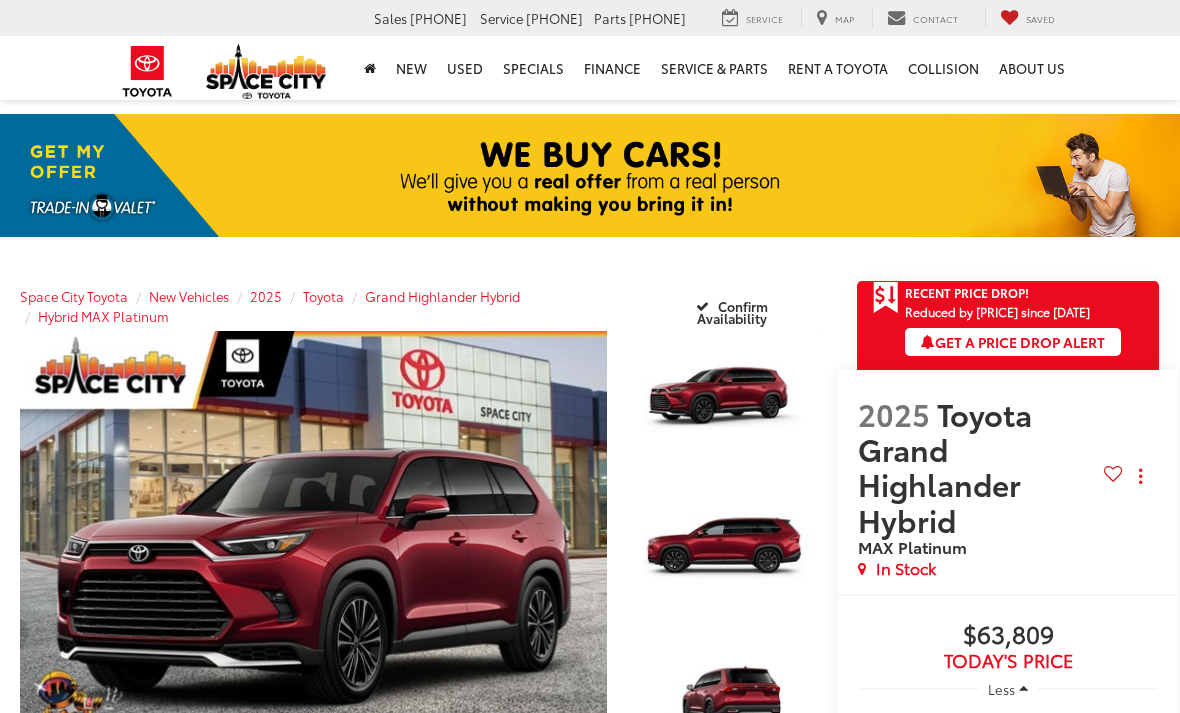 scroll, scrollTop: 0, scrollLeft: 0, axis: both 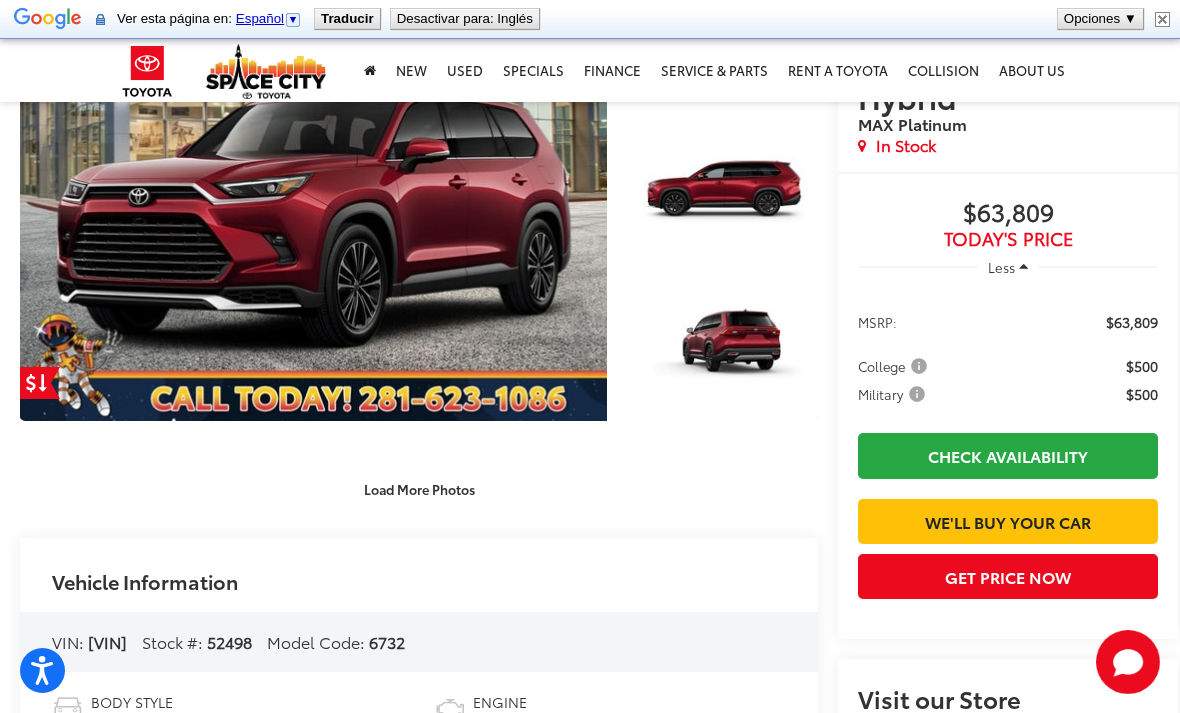 click on "Load More Photos" at bounding box center [419, 489] 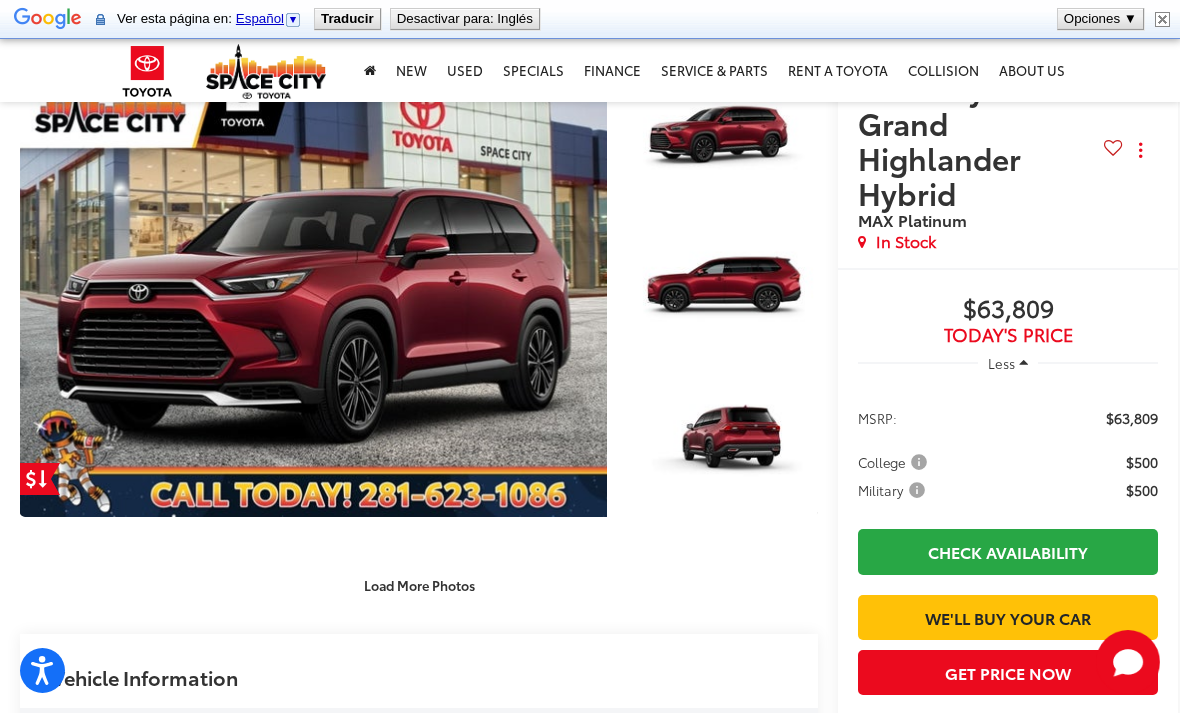 scroll, scrollTop: 262, scrollLeft: 0, axis: vertical 